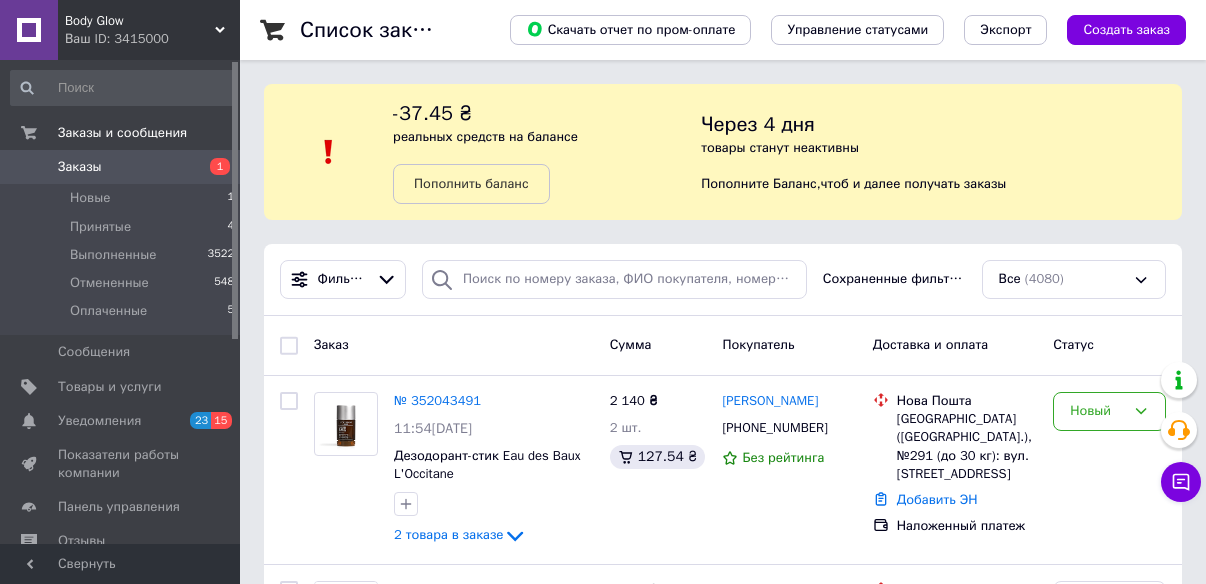 scroll, scrollTop: 0, scrollLeft: 0, axis: both 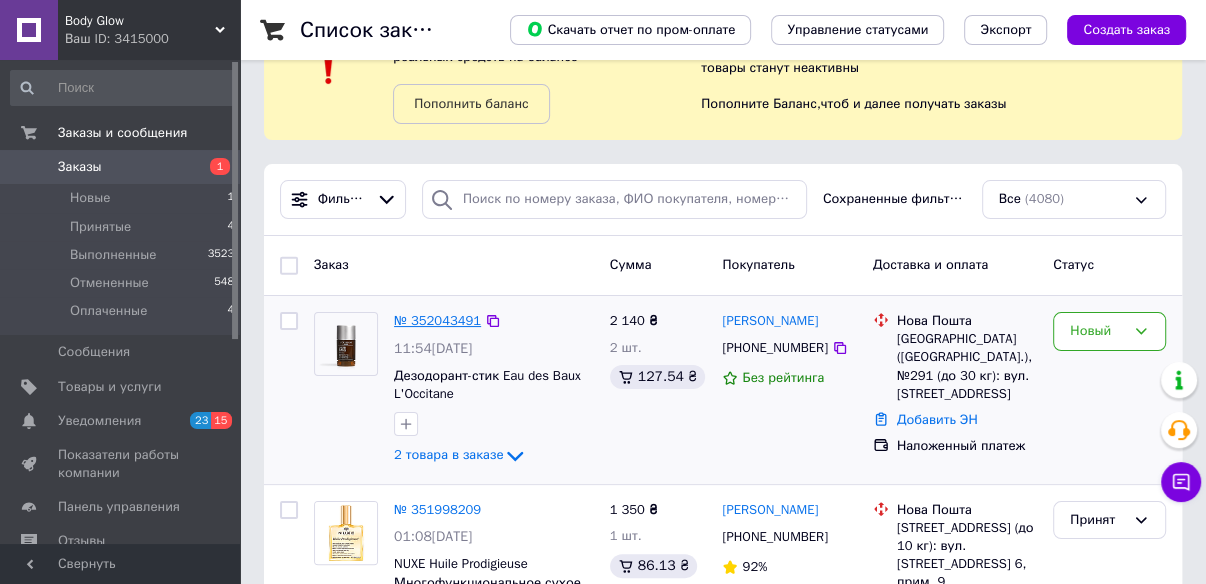 click on "№ 352043491" at bounding box center [437, 320] 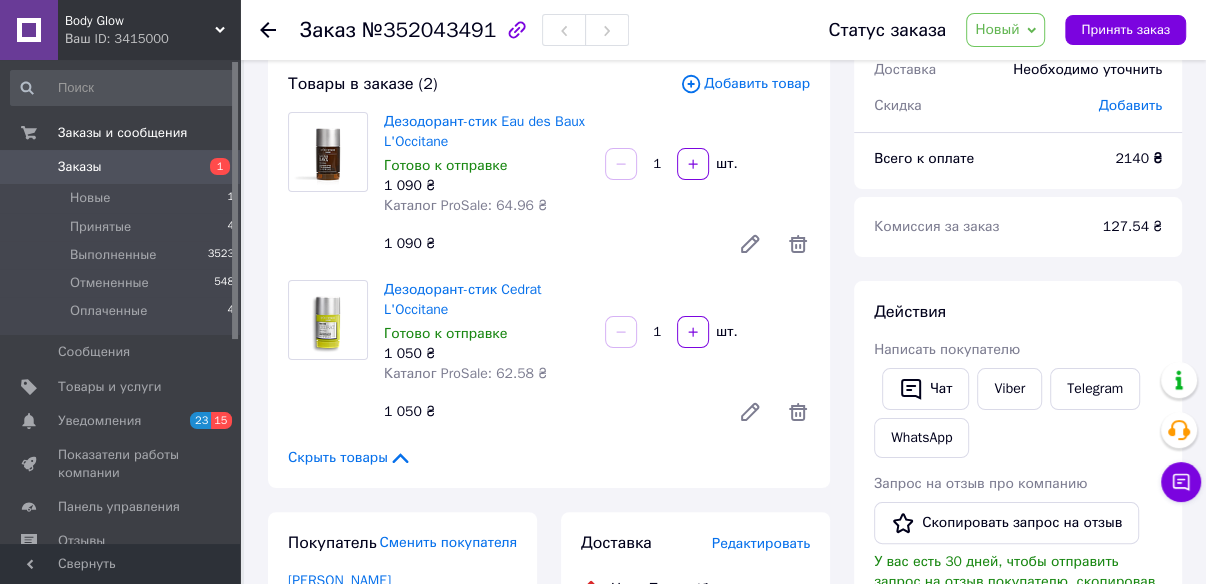 scroll, scrollTop: 0, scrollLeft: 0, axis: both 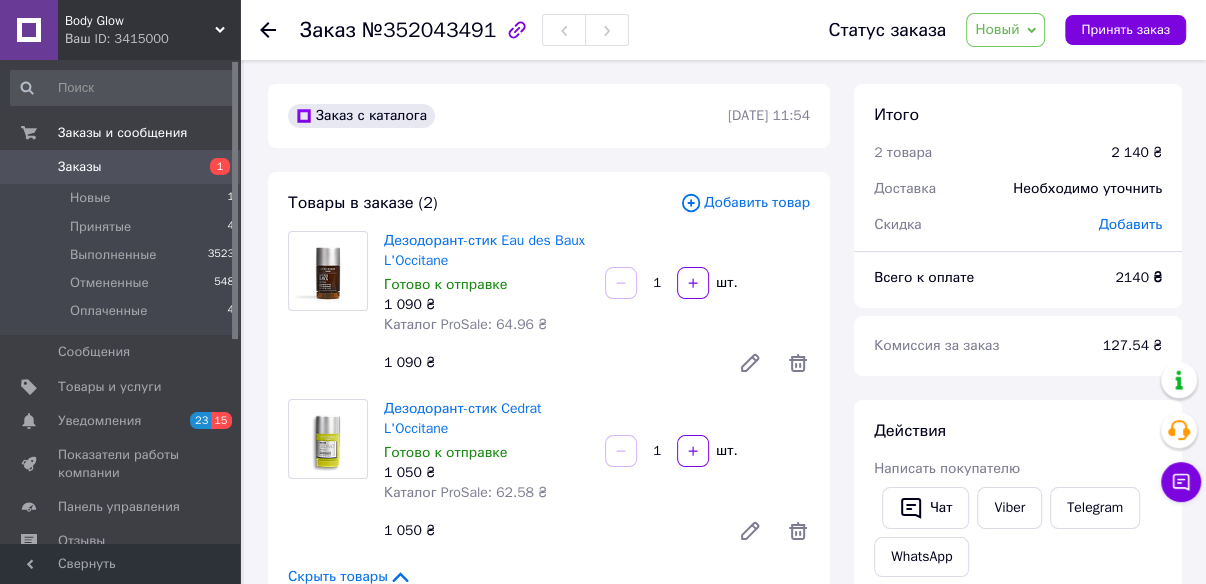 click on "Заказ №352043491 Статус заказа Новый Принят Выполнен Отменен Оплаченный Принять заказ Заказ с каталога 10.07.2025 | 11:54 Товары в заказе (2) Добавить товар Дезодорант-стик Eau des Baux L'Occitane Готово к отправке 1 090 ₴ Каталог ProSale: 64.96 ₴  1   шт. 1 090 ₴ Дезодорант-стик Cedrat L'Occitane Готово к отправке 1 050 ₴ Каталог ProSale: 62.58 ₴  1   шт. 1 050 ₴ Скрыть товары Покупатель Сменить покупателя Зелінська Яна 1 заказ у вас на 2 140 ₴ Без рейтинга   Добавить отзыв Добавить +380636600433 Оплата Наложенный платеж Доставка Редактировать Нова Пошта (бесплатно от 2500 ₴) Получатель Зелінська Яна +380636600433 Адрес" at bounding box center [725, 889] 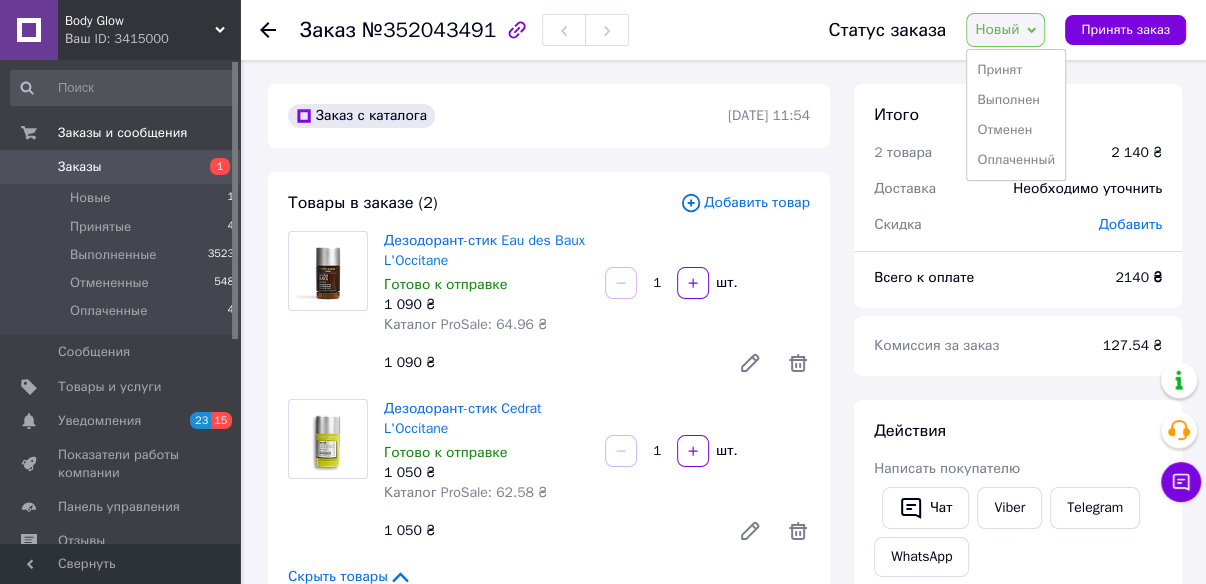 click on "Заказ №352043491 Статус заказа Новый Принят Выполнен Отменен Оплаченный Принять заказ Заказ с каталога 10.07.2025 | 11:54 Товары в заказе (2) Добавить товар Дезодорант-стик Eau des Baux L'Occitane Готово к отправке 1 090 ₴ Каталог ProSale: 64.96 ₴  1   шт. 1 090 ₴ Дезодорант-стик Cedrat L'Occitane Готово к отправке 1 050 ₴ Каталог ProSale: 62.58 ₴  1   шт. 1 050 ₴ Скрыть товары Покупатель Сменить покупателя Зелінська Яна 1 заказ у вас на 2 140 ₴ Без рейтинга   Добавить отзыв Добавить +380636600433 Оплата Наложенный платеж Доставка Редактировать Нова Пошта (бесплатно от 2500 ₴) Получатель Зелінська Яна +380636600433 Адрес" at bounding box center [725, 889] 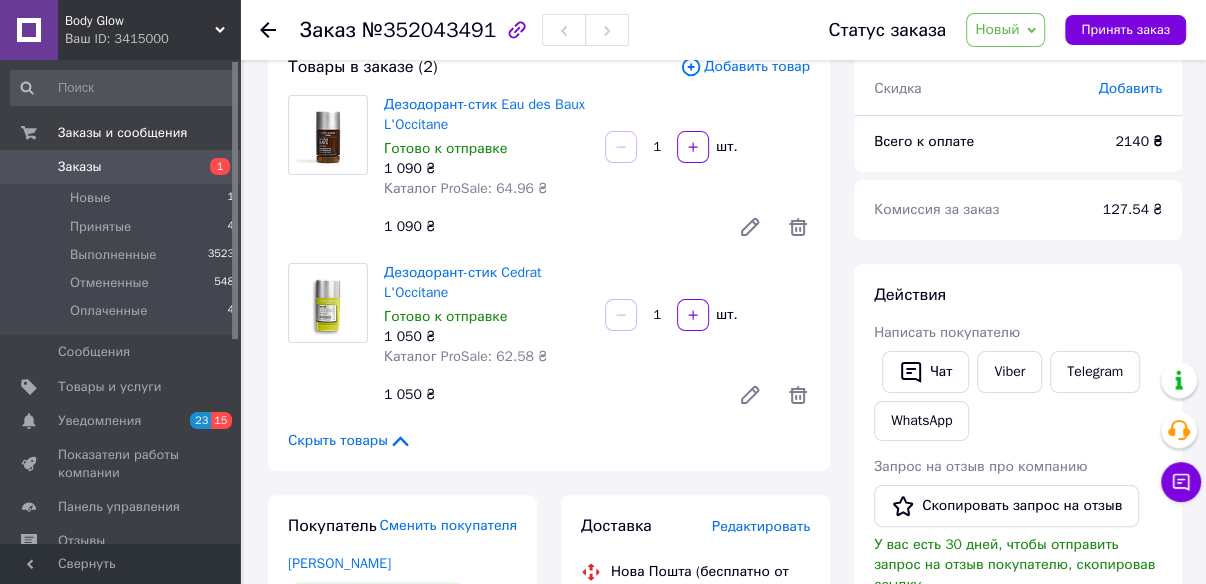 scroll, scrollTop: 0, scrollLeft: 0, axis: both 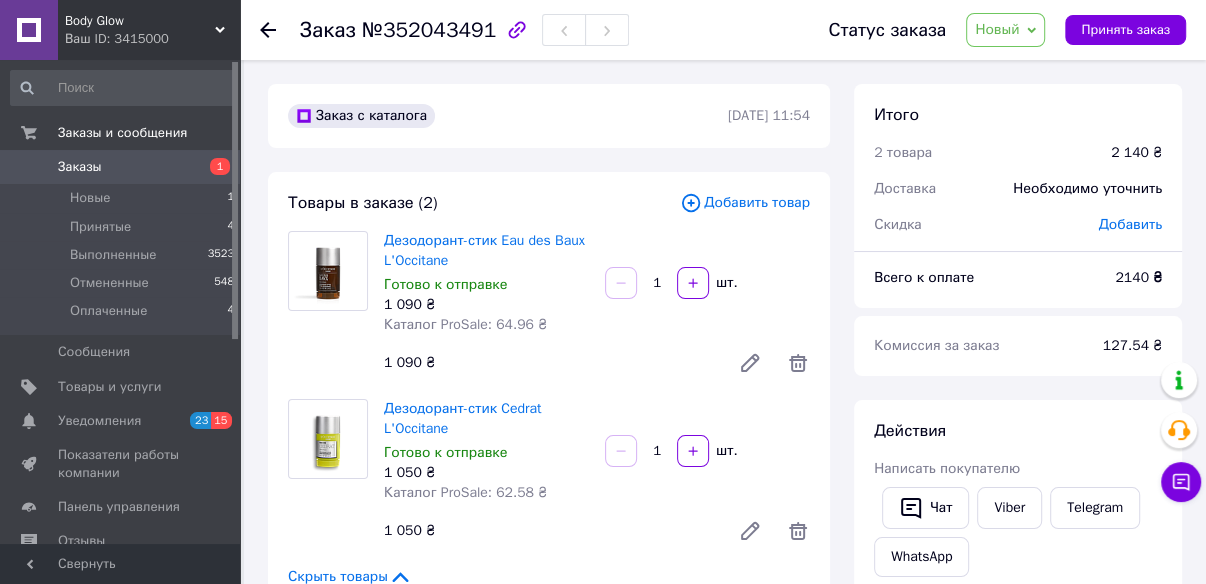 click 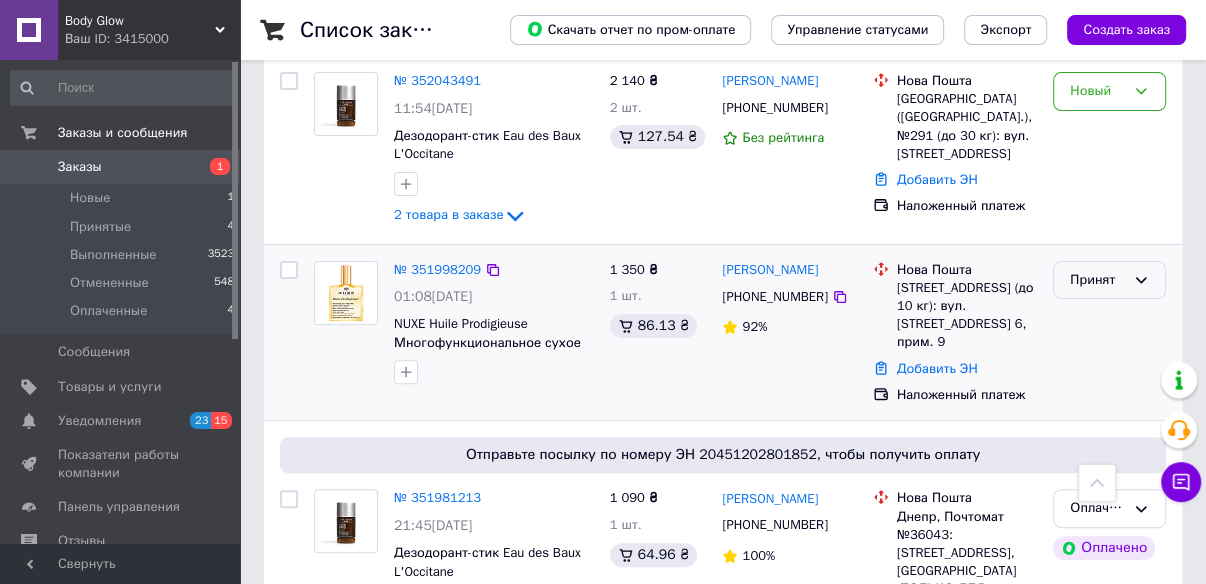 scroll, scrollTop: 0, scrollLeft: 0, axis: both 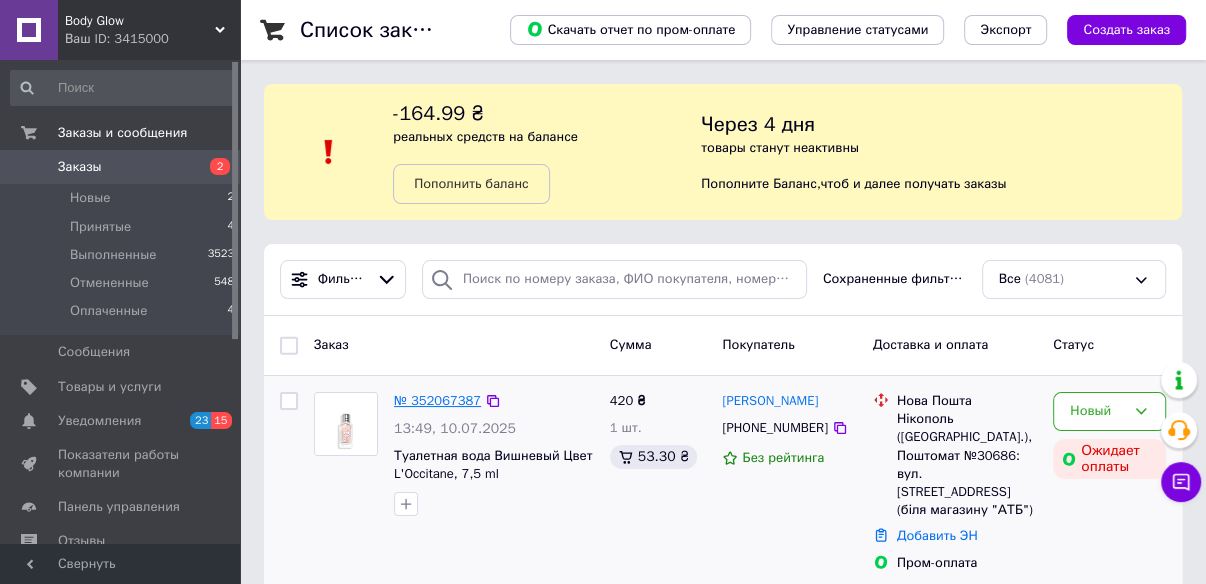 click on "№ 352067387" at bounding box center (437, 400) 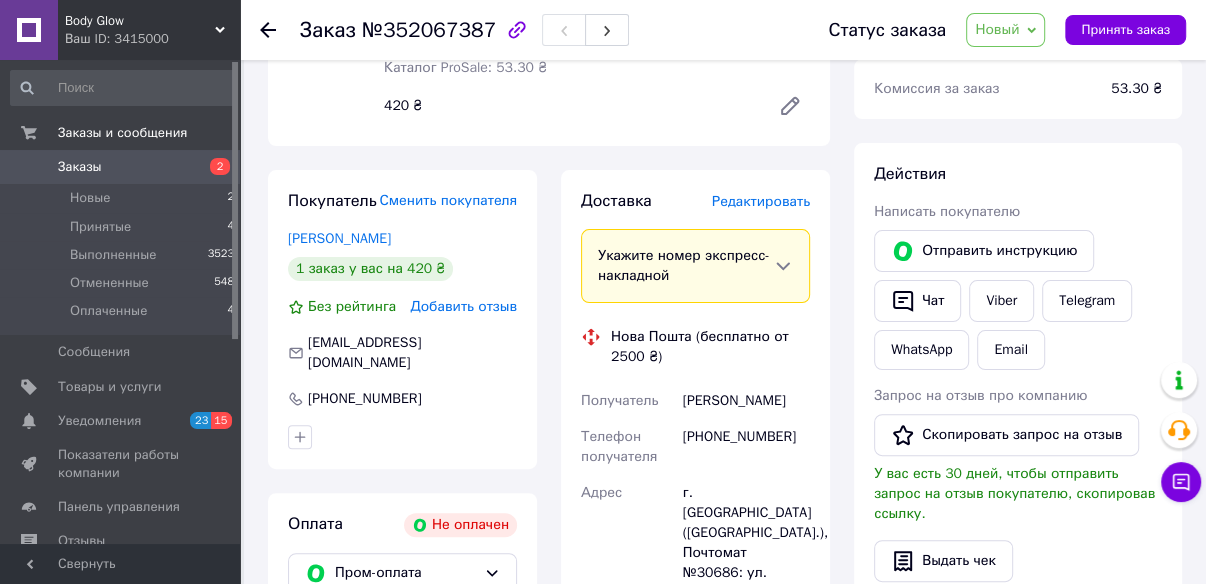 scroll, scrollTop: 57, scrollLeft: 0, axis: vertical 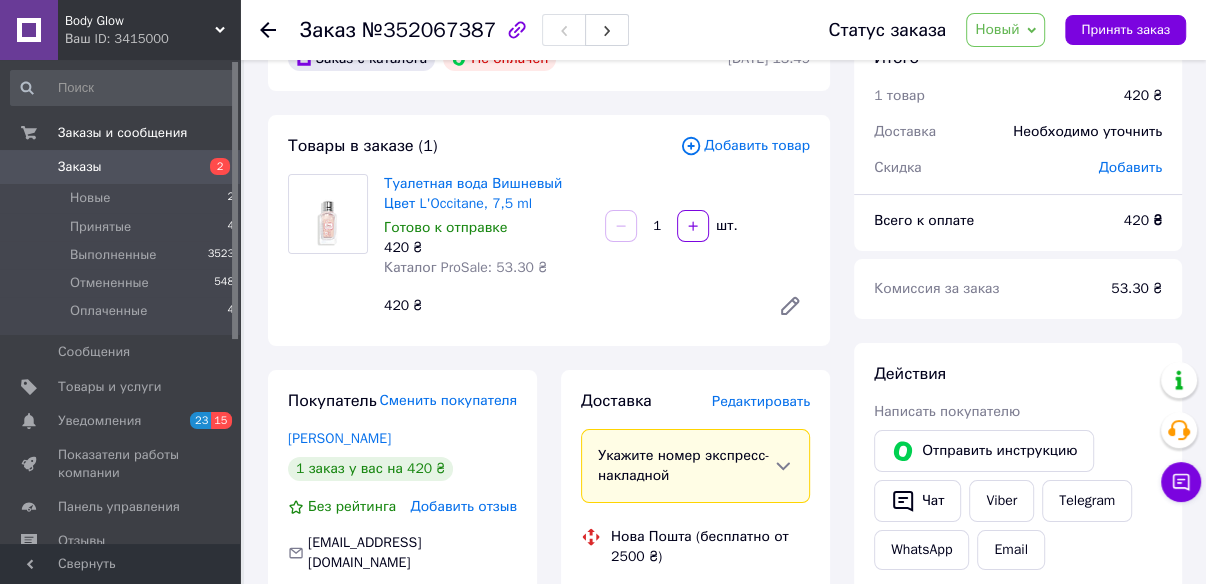 click 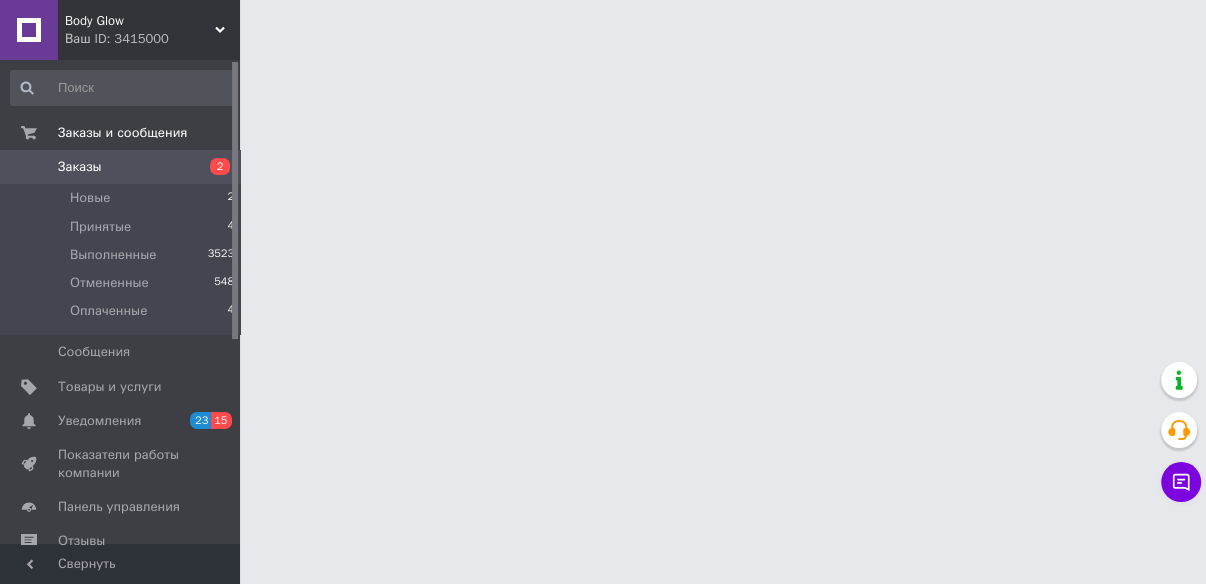 scroll, scrollTop: 0, scrollLeft: 0, axis: both 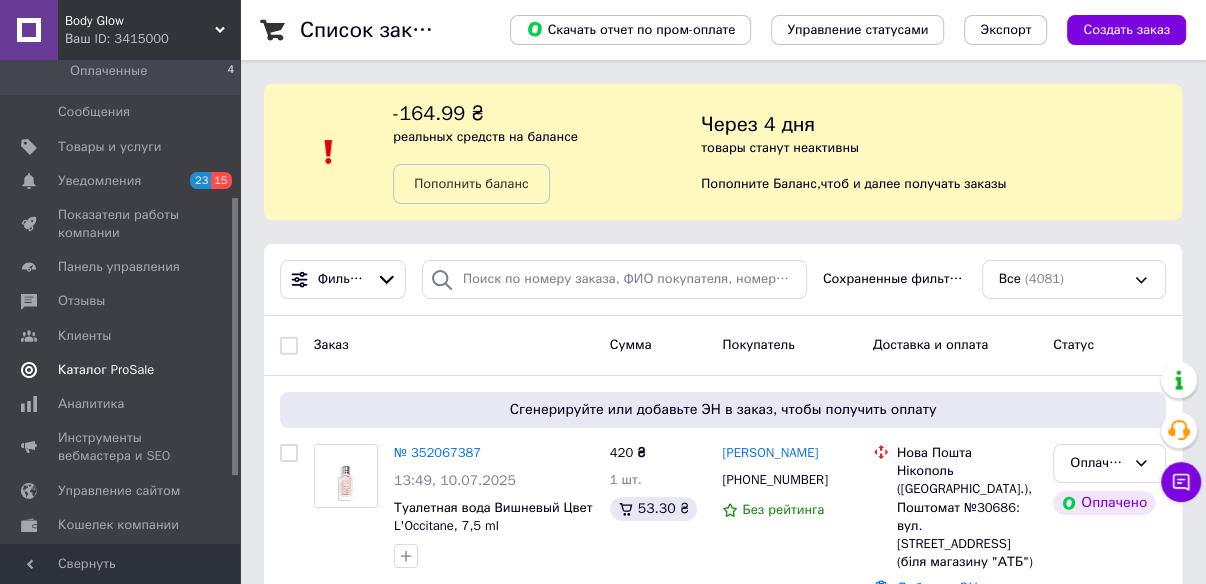 click on "Каталог ProSale" at bounding box center [106, 370] 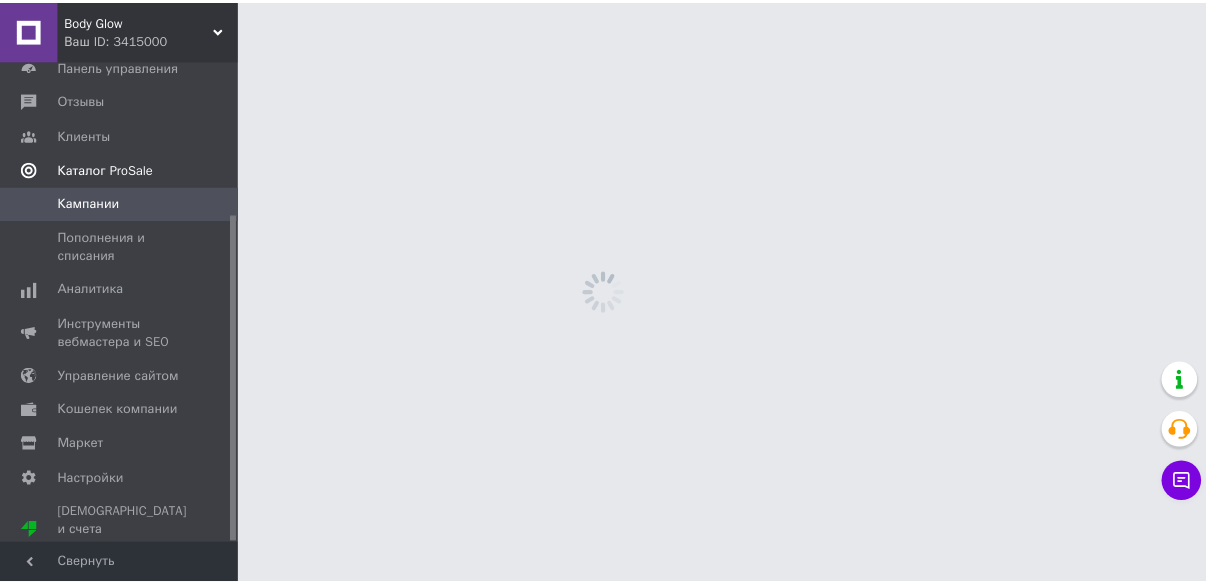 scroll, scrollTop: 225, scrollLeft: 0, axis: vertical 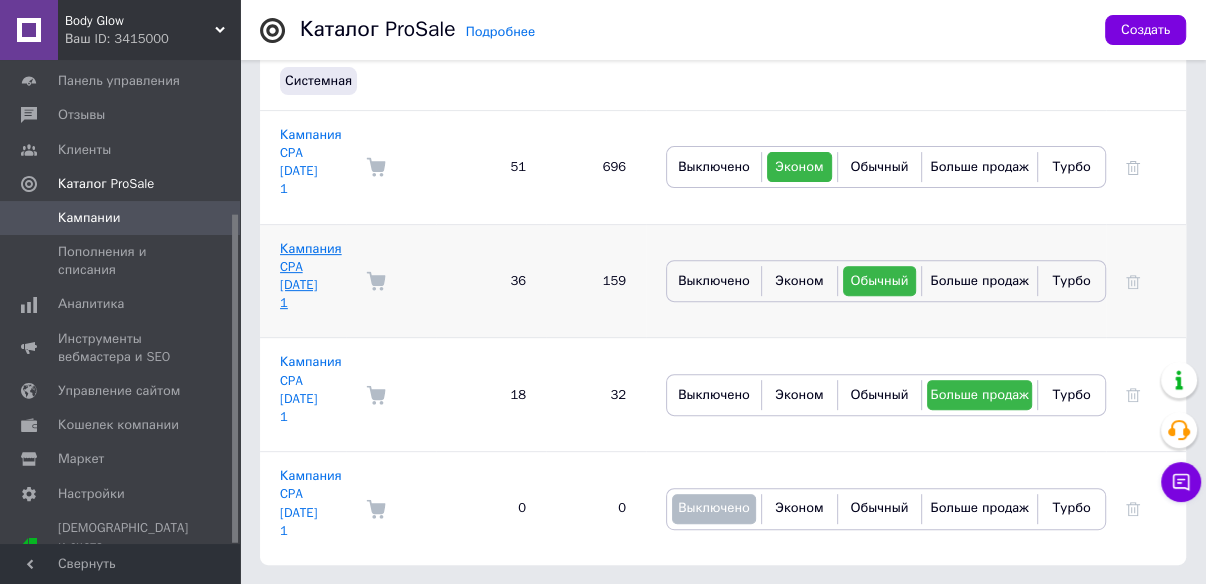click on "Кампания CPA [DATE] 1" at bounding box center (311, 276) 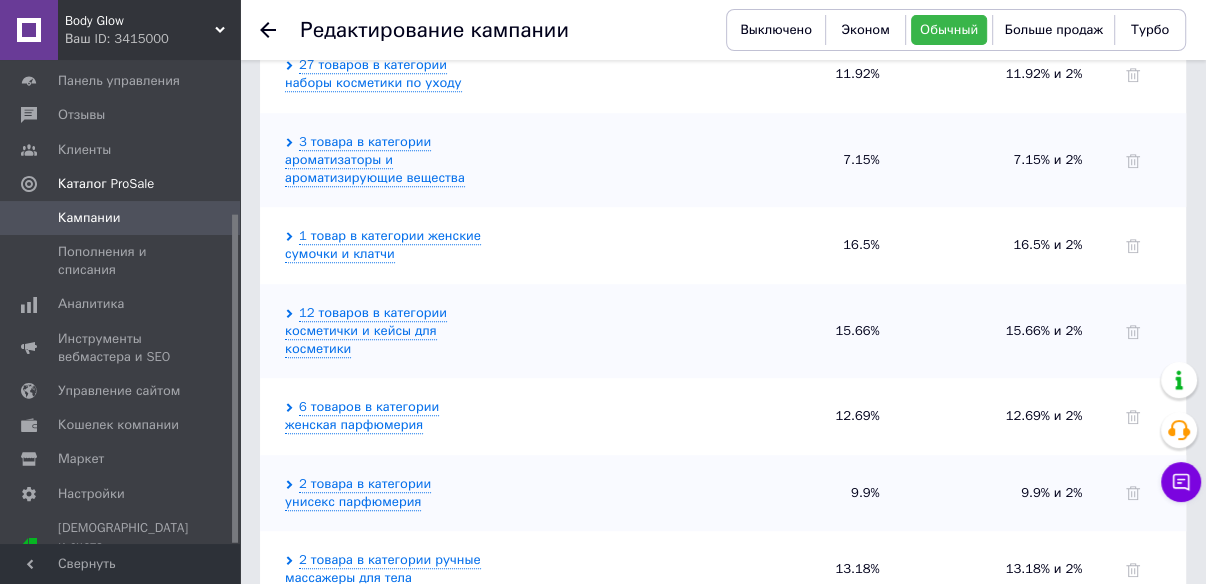 scroll, scrollTop: 960, scrollLeft: 0, axis: vertical 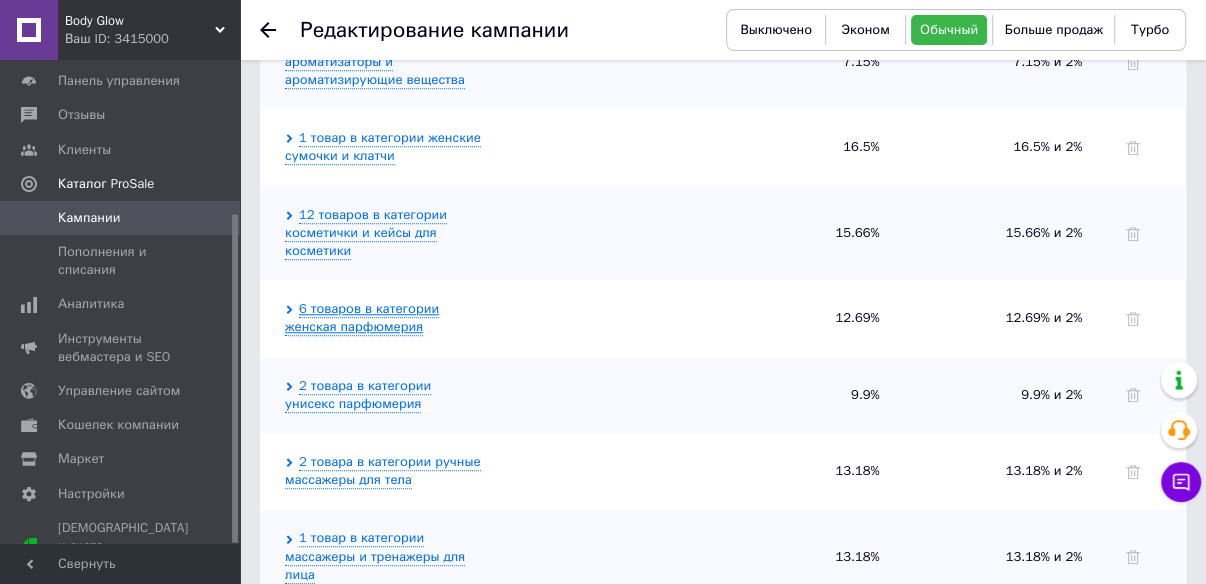 click on "6 товаров в категории женская парфюмерия" at bounding box center (362, 318) 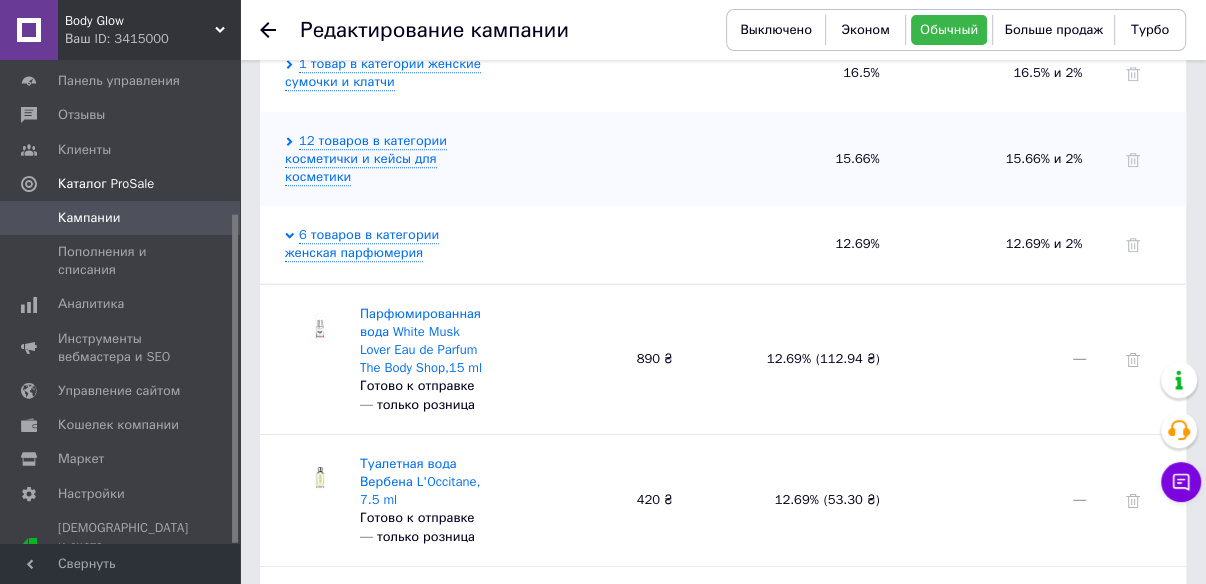 scroll, scrollTop: 1120, scrollLeft: 0, axis: vertical 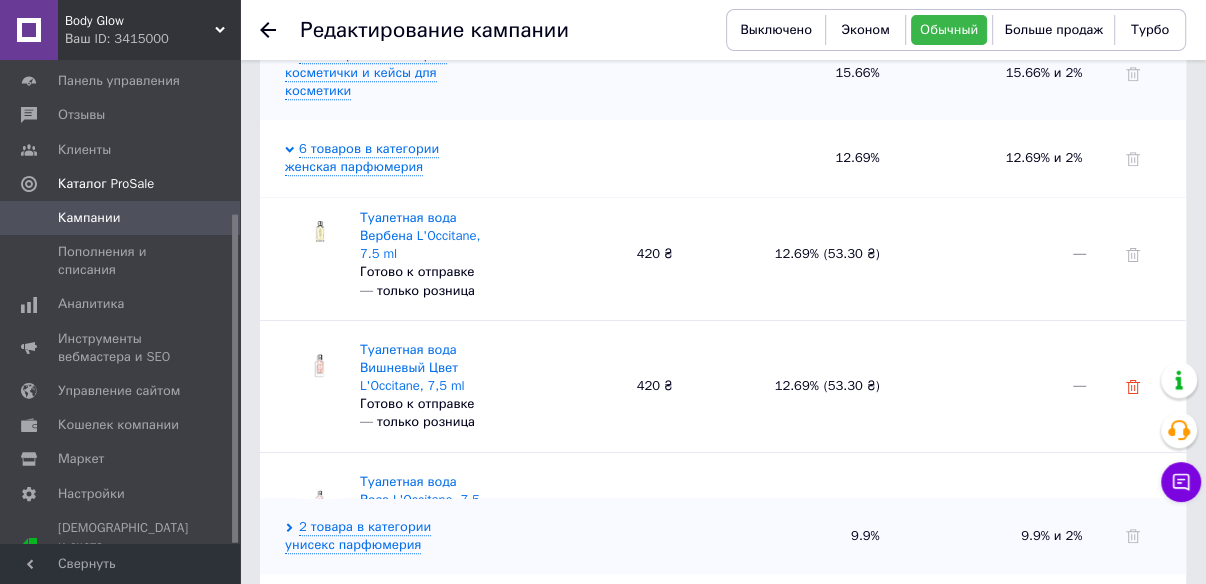 click 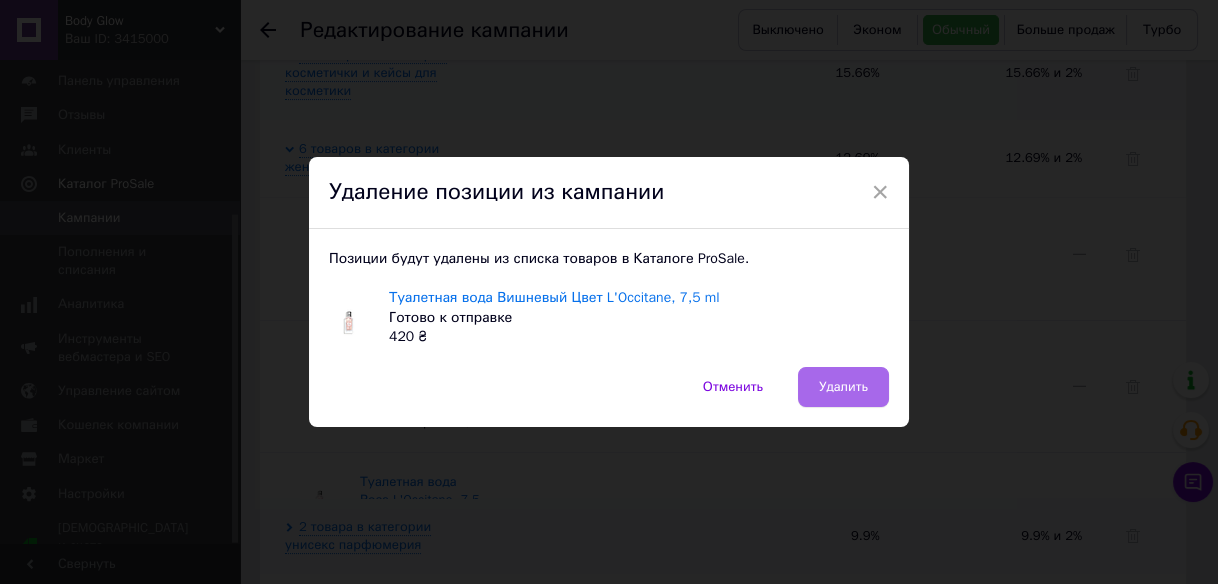 click on "Удалить" at bounding box center (843, 387) 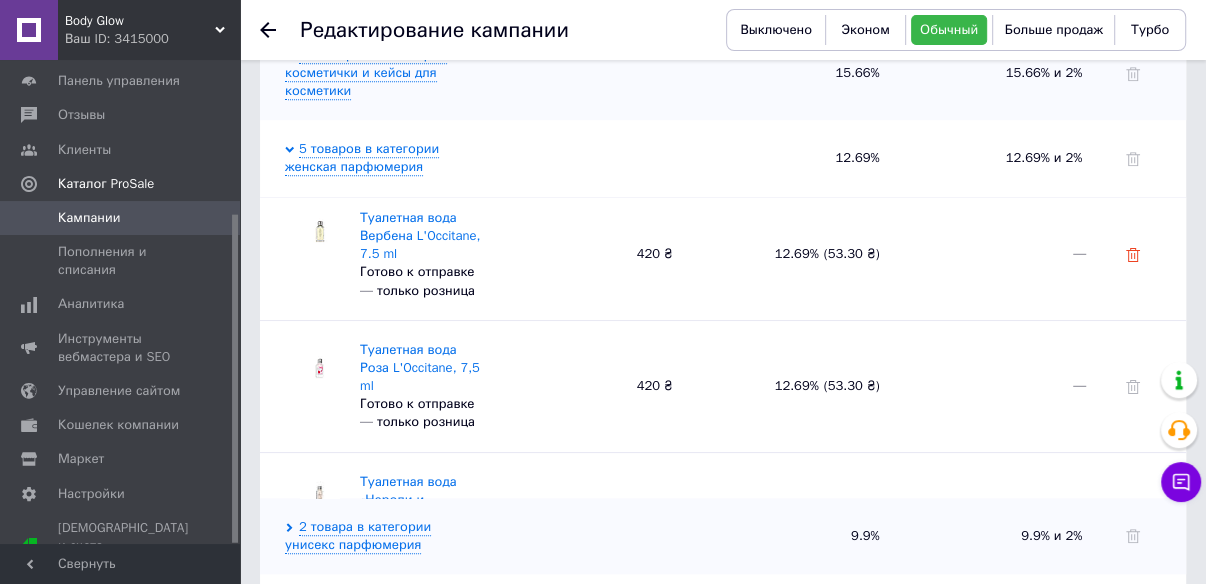 click 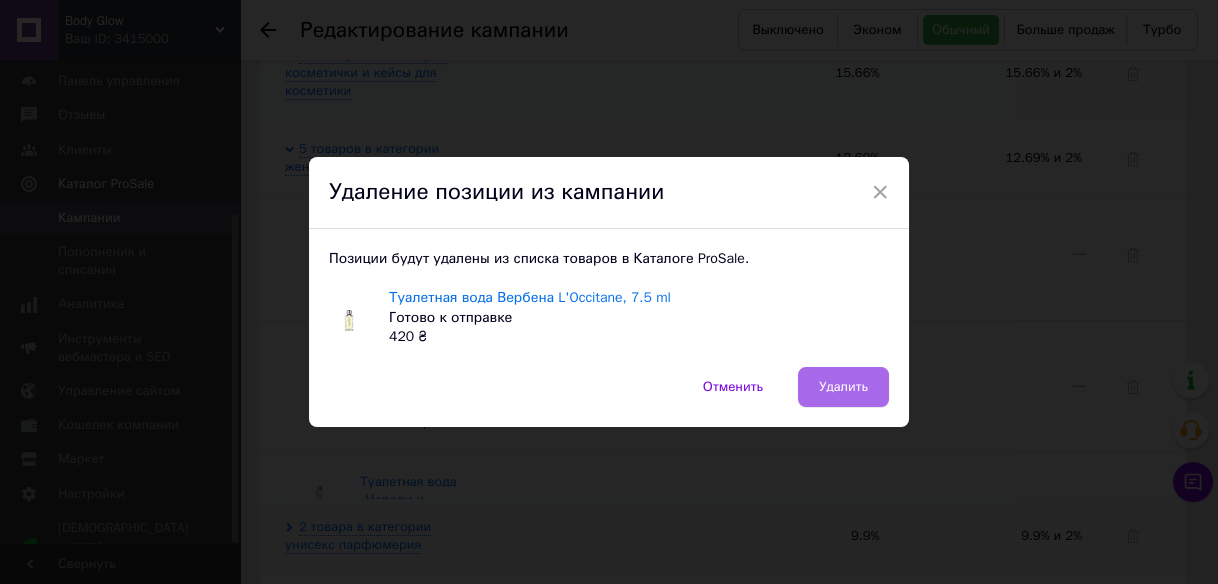 click on "Удалить" at bounding box center [843, 387] 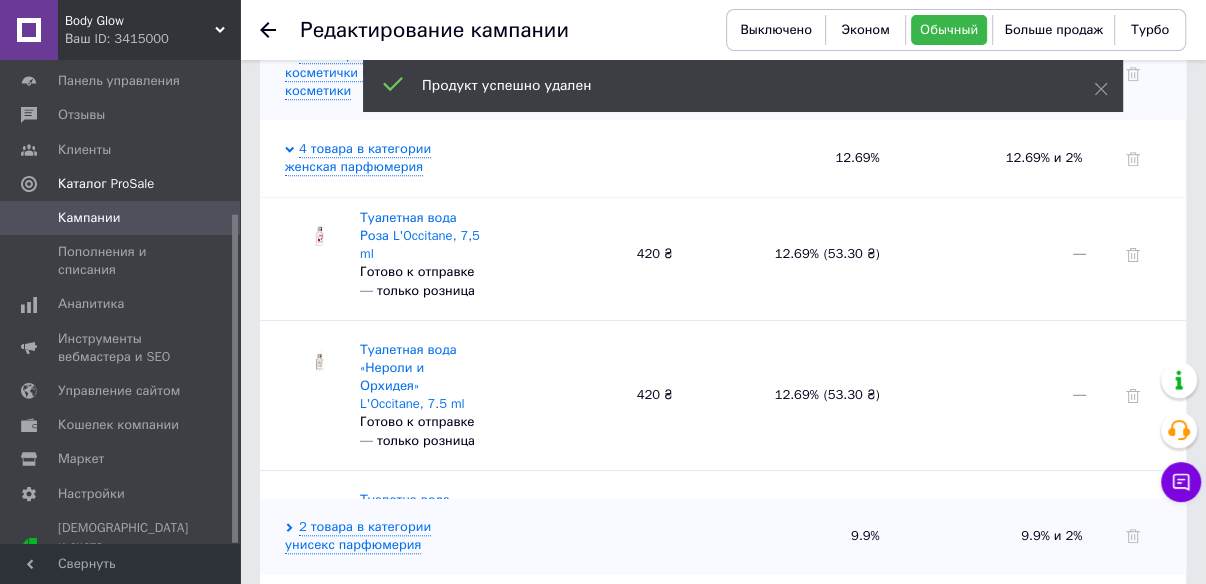 scroll, scrollTop: 28, scrollLeft: 0, axis: vertical 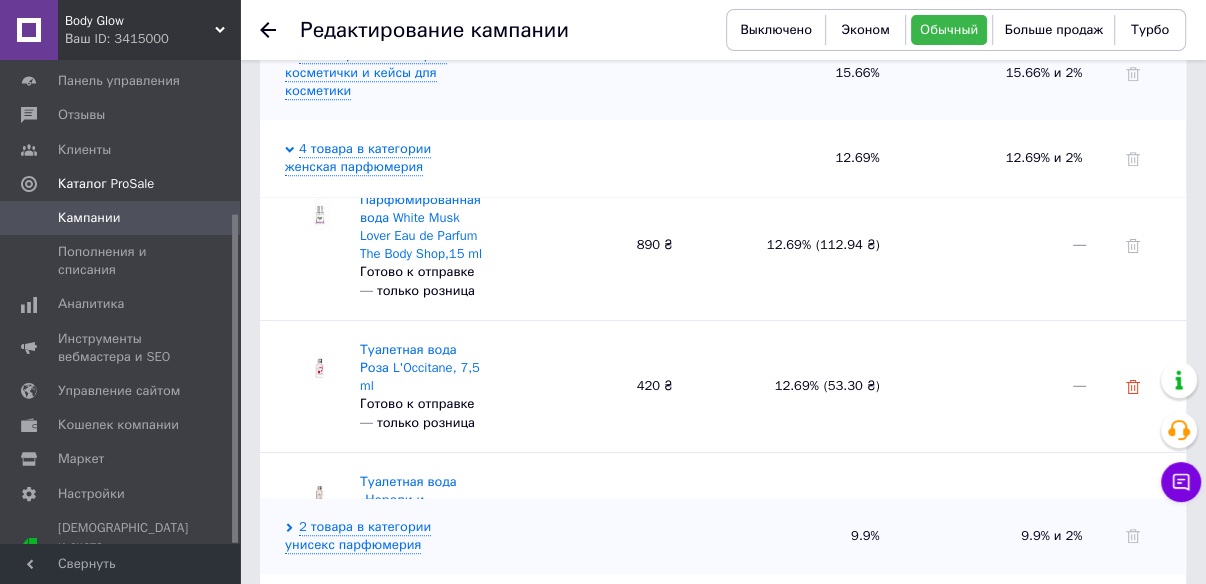 click 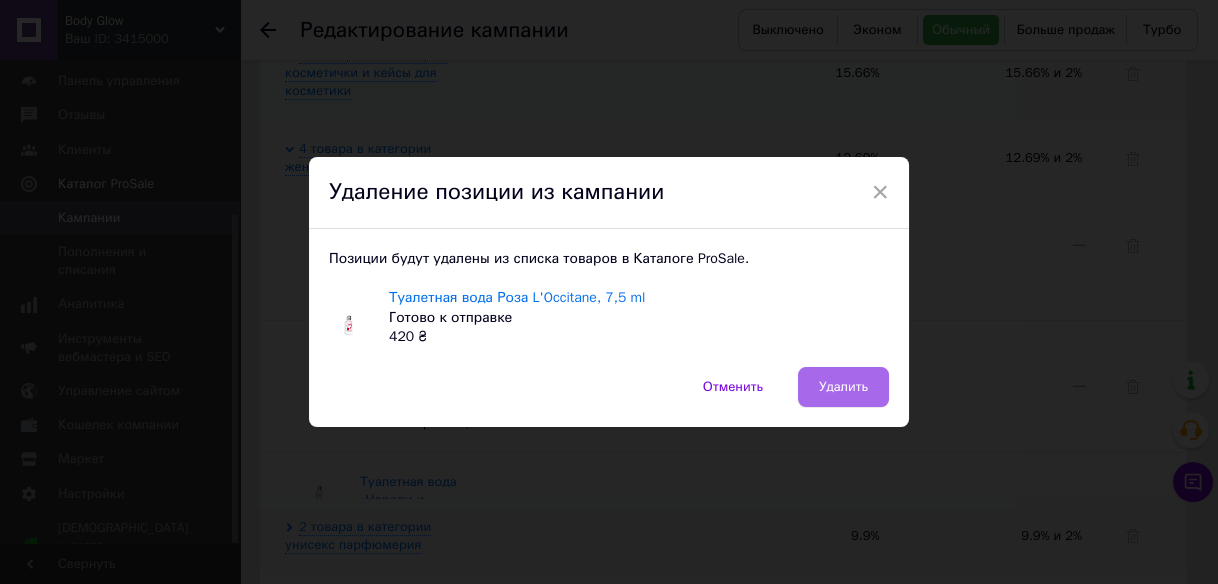 click on "Удалить" at bounding box center [843, 387] 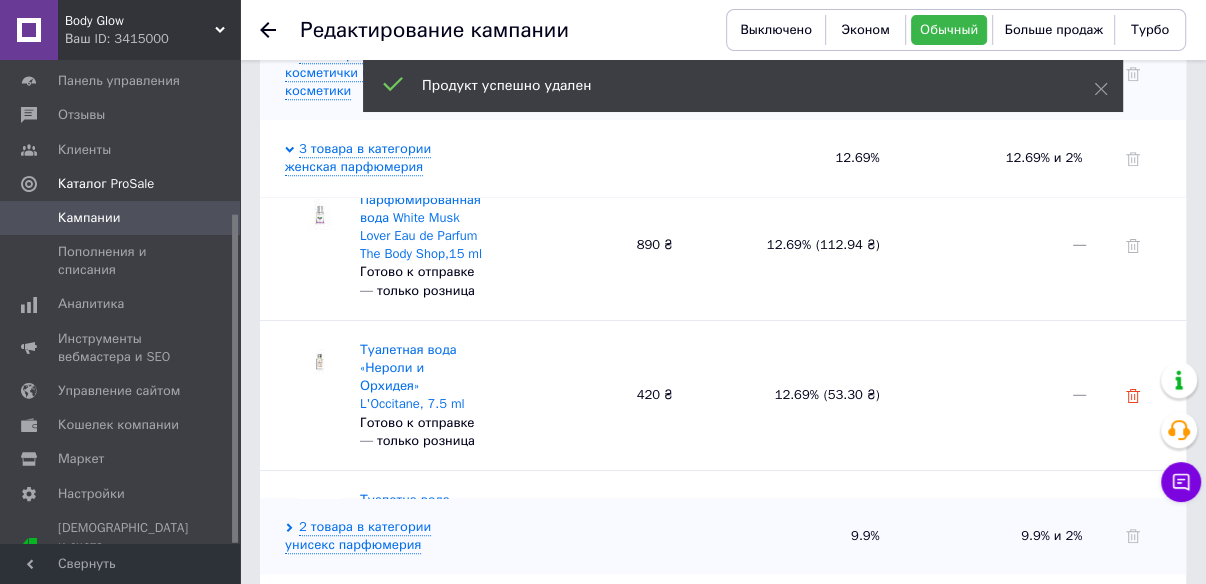 click 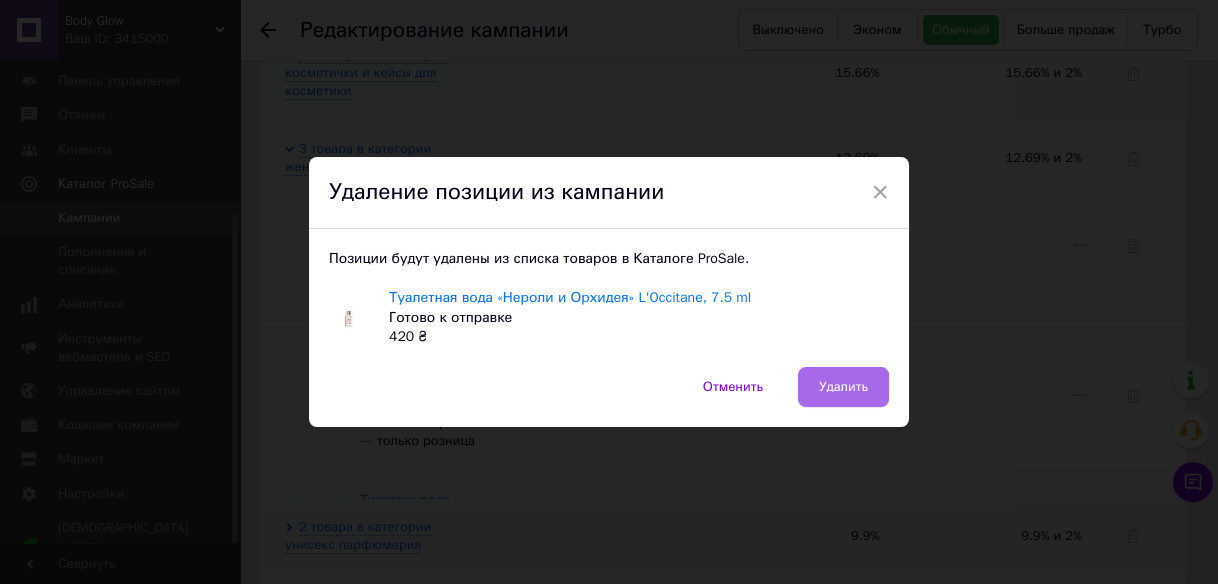 click on "Удалить" at bounding box center [843, 387] 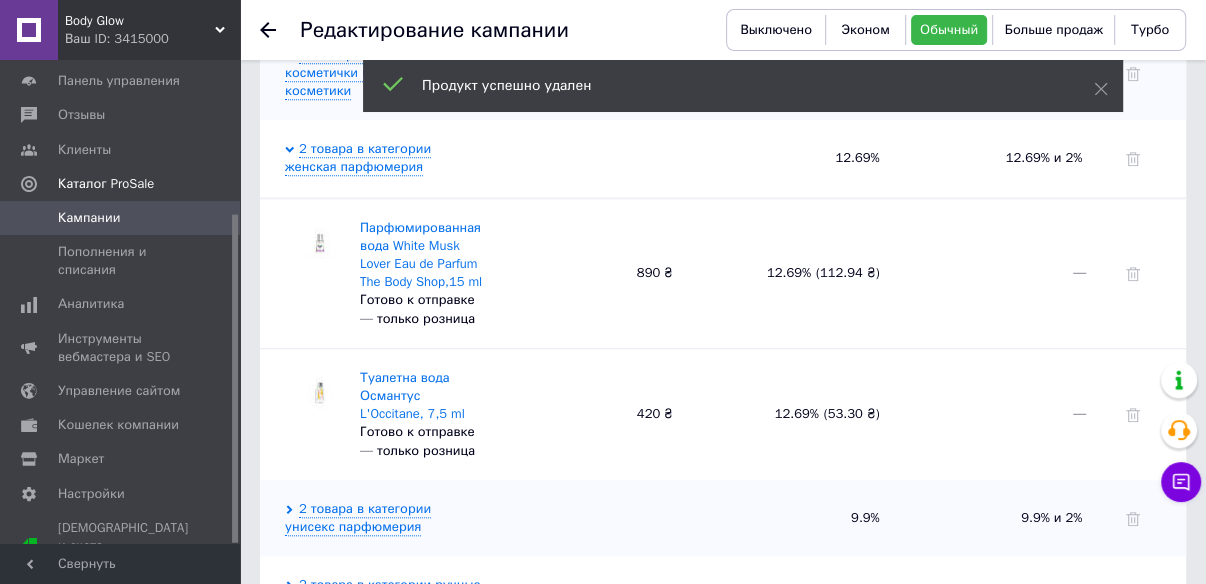 scroll, scrollTop: 0, scrollLeft: 0, axis: both 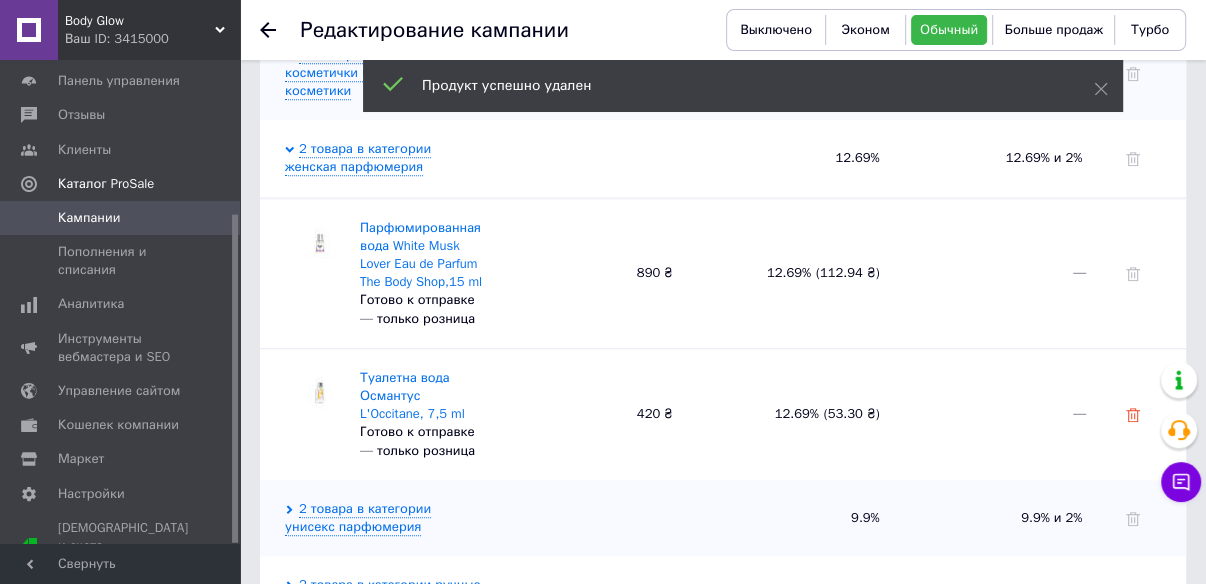 click 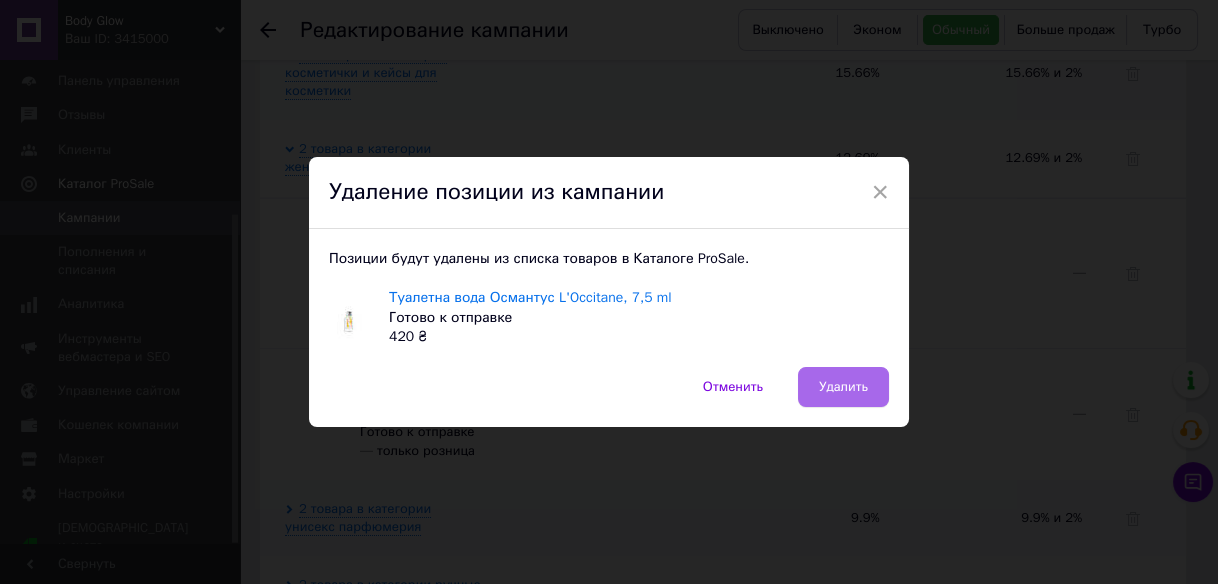 click on "Удалить" at bounding box center (843, 387) 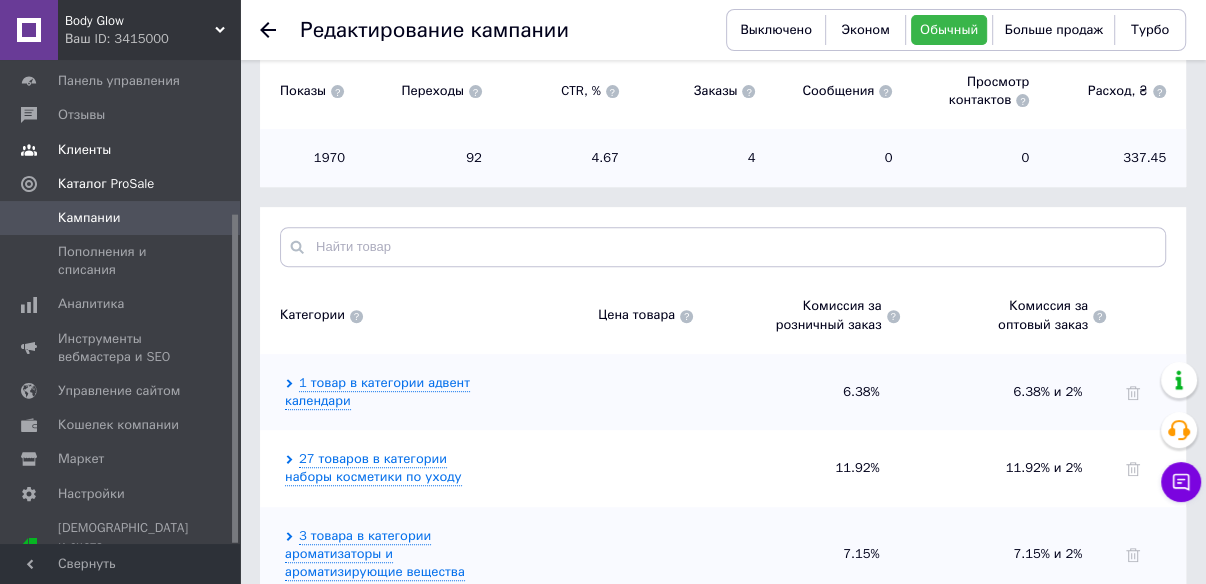 scroll, scrollTop: 320, scrollLeft: 0, axis: vertical 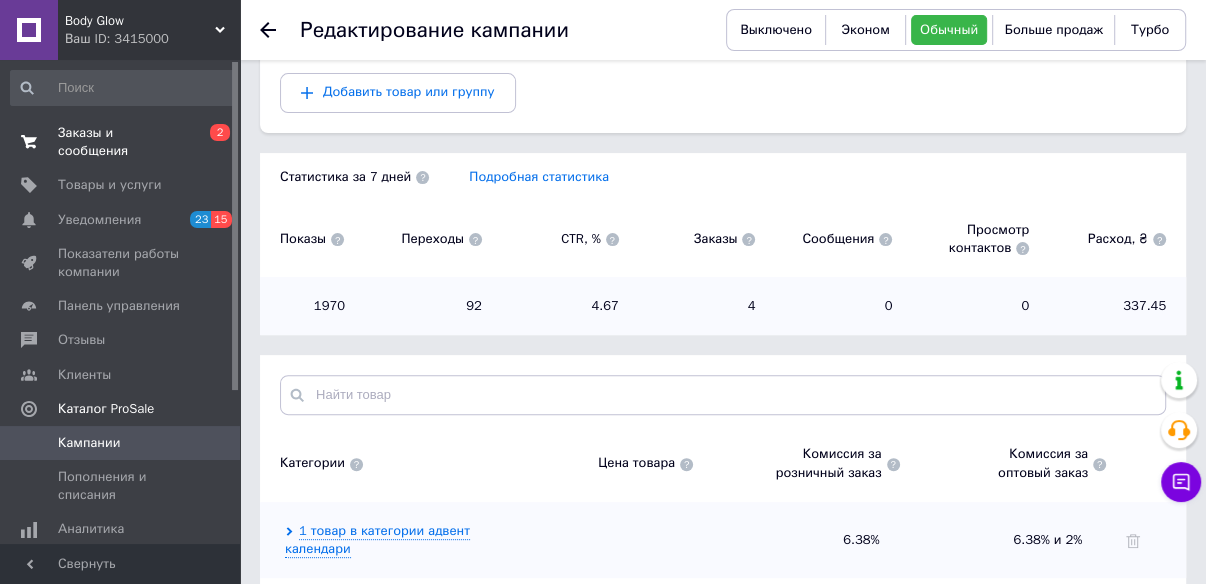 click on "Заказы и сообщения" at bounding box center [121, 142] 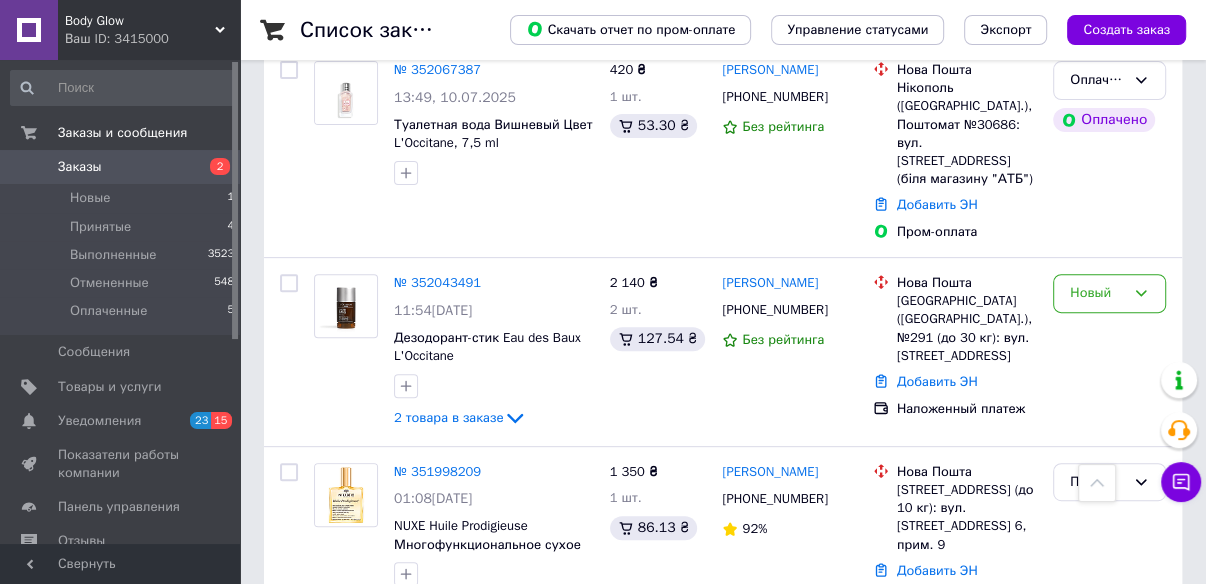 scroll, scrollTop: 480, scrollLeft: 0, axis: vertical 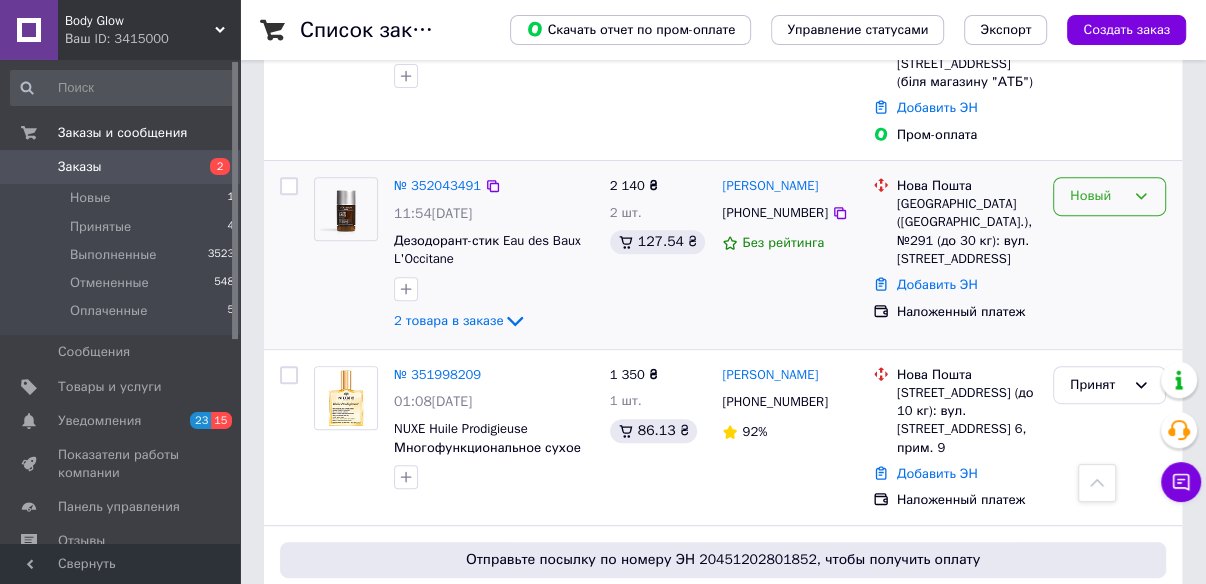 click 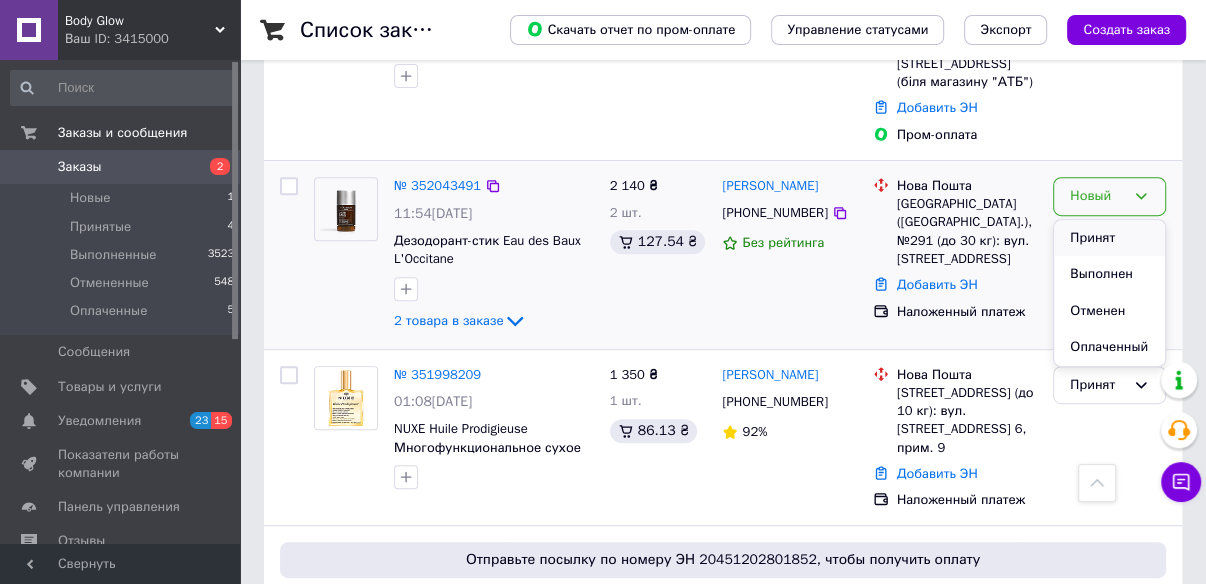 click on "Принят" at bounding box center (1109, 238) 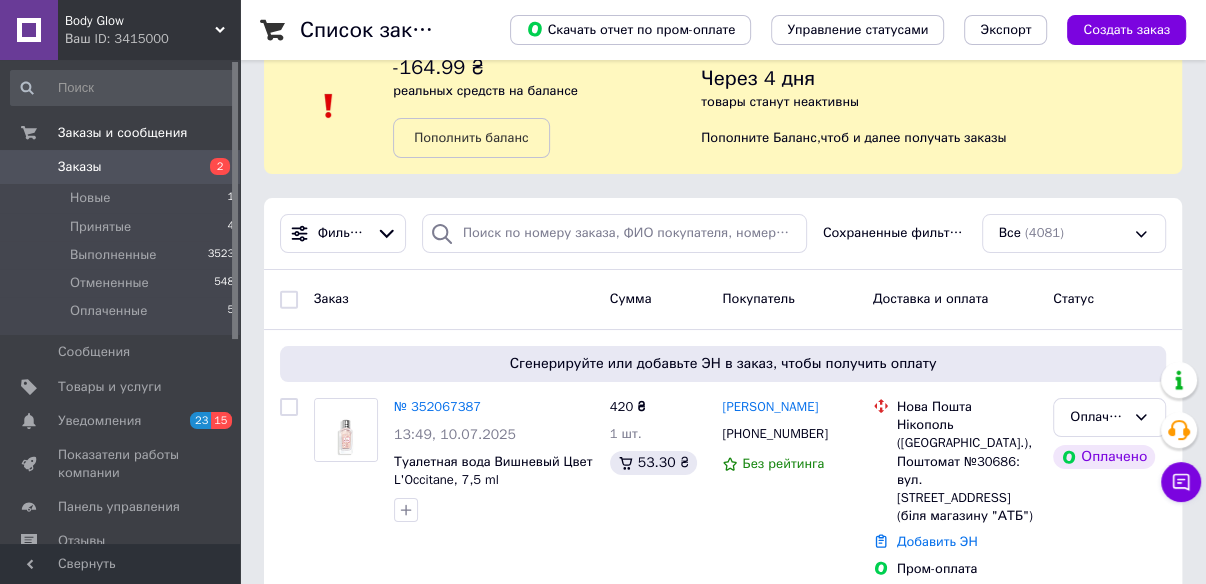 scroll, scrollTop: 0, scrollLeft: 0, axis: both 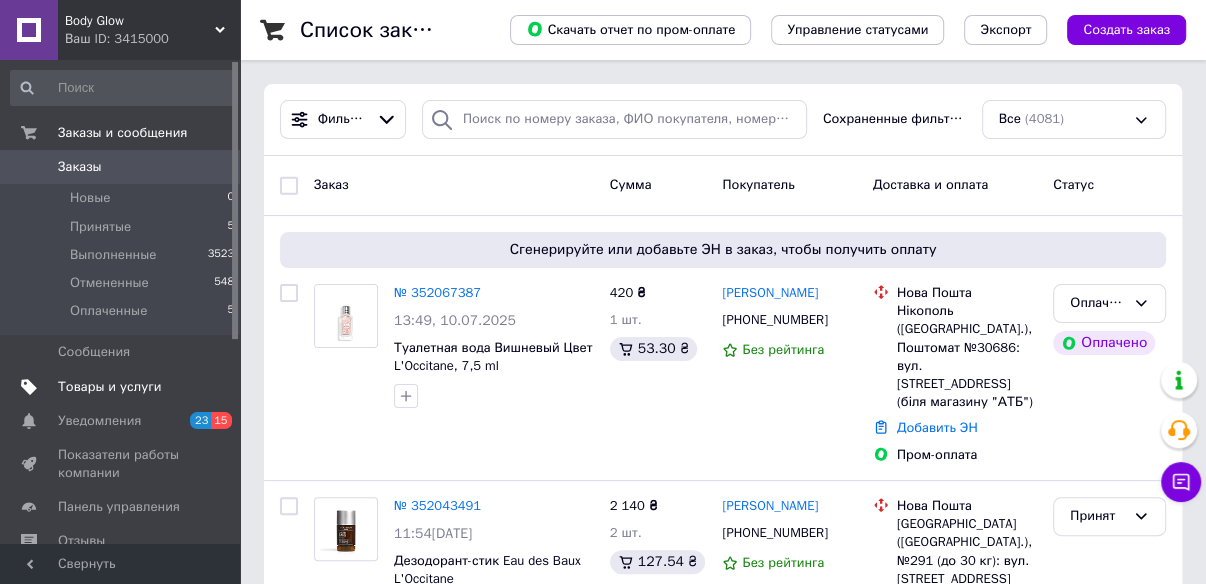 click on "Товары и услуги" at bounding box center (110, 387) 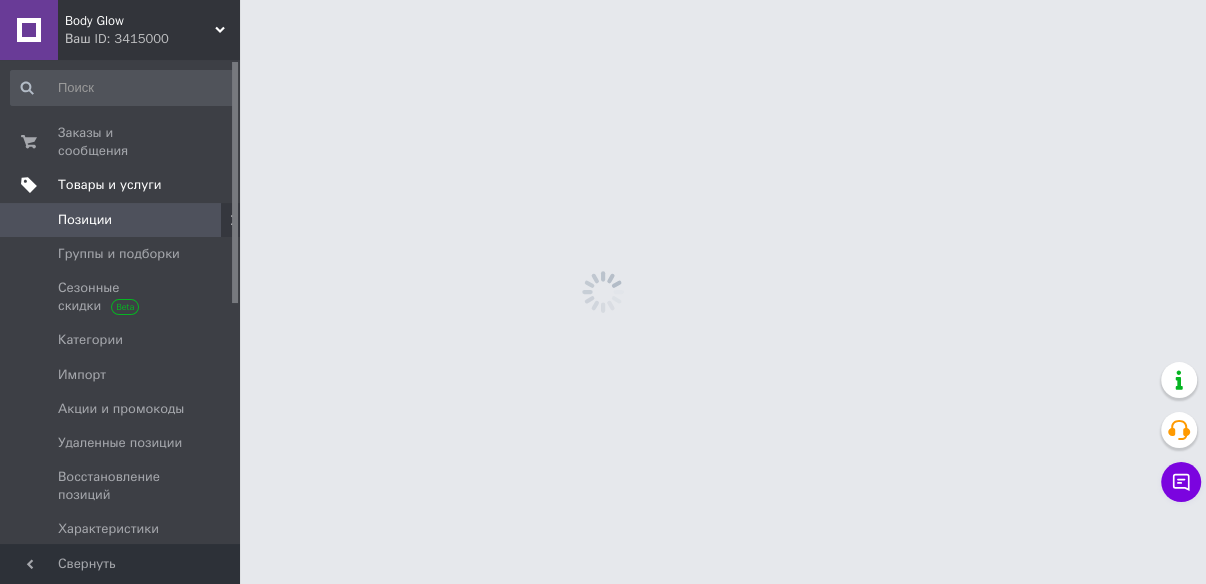 scroll, scrollTop: 0, scrollLeft: 0, axis: both 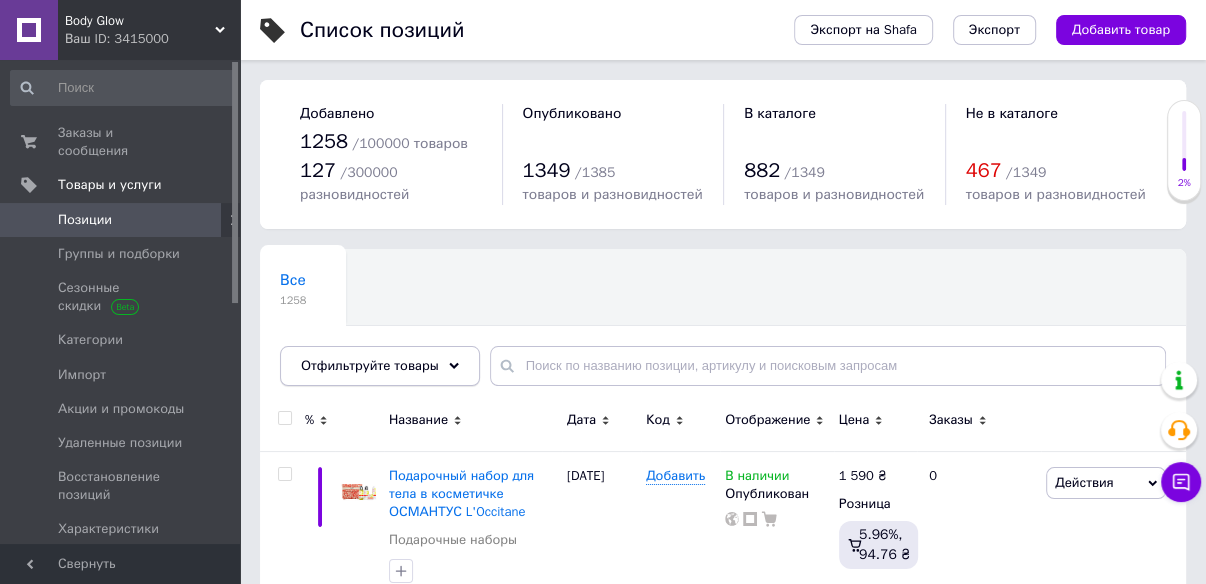 click 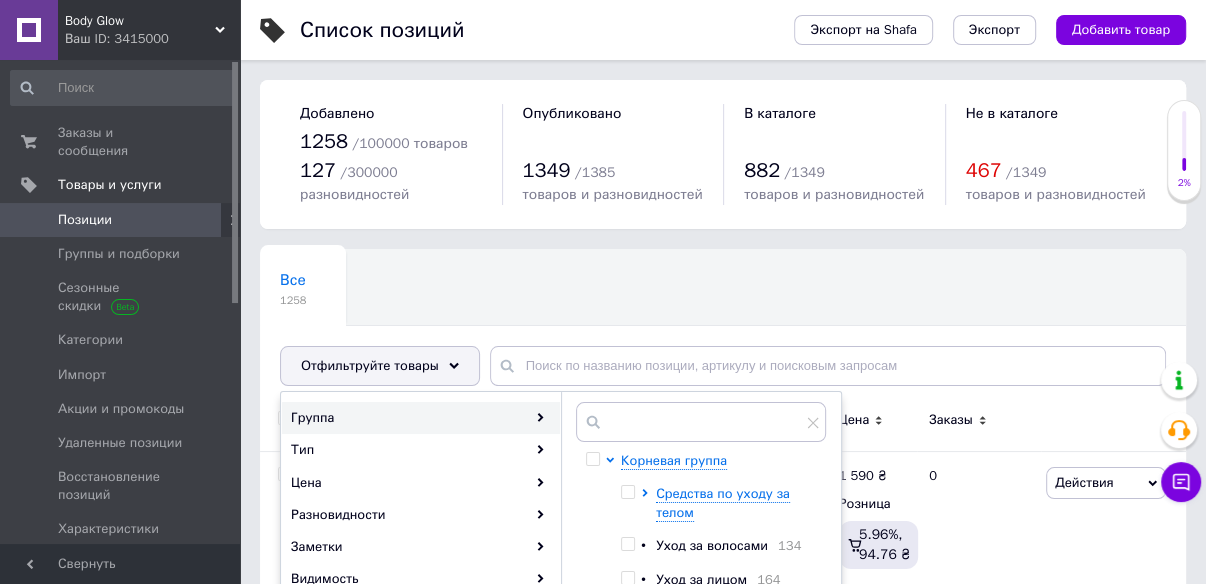 scroll, scrollTop: 160, scrollLeft: 0, axis: vertical 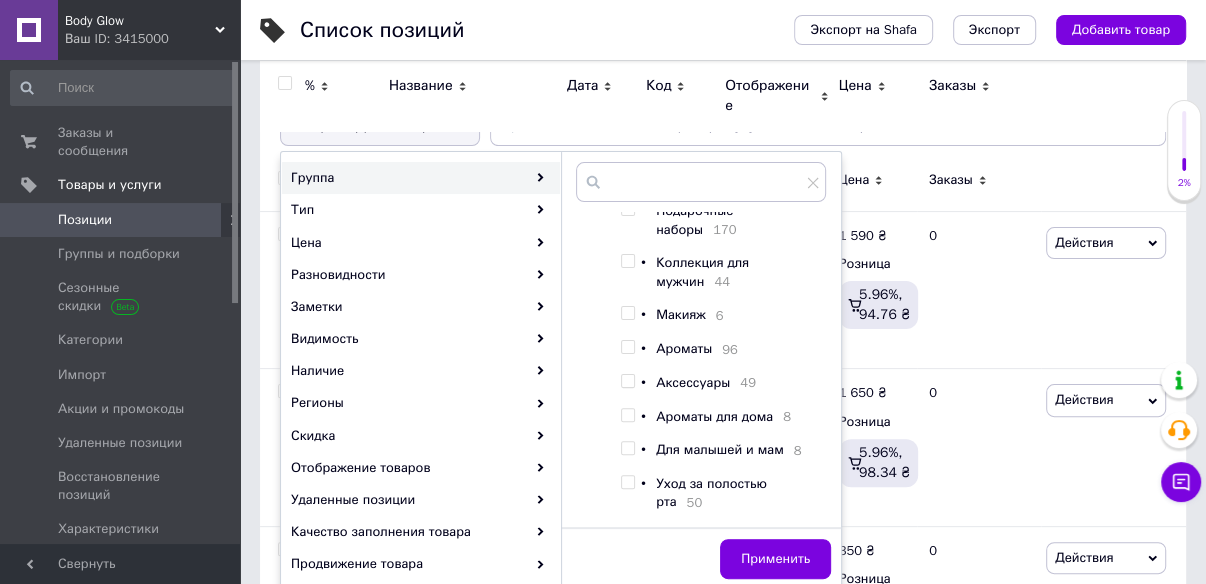 click at bounding box center (627, 347) 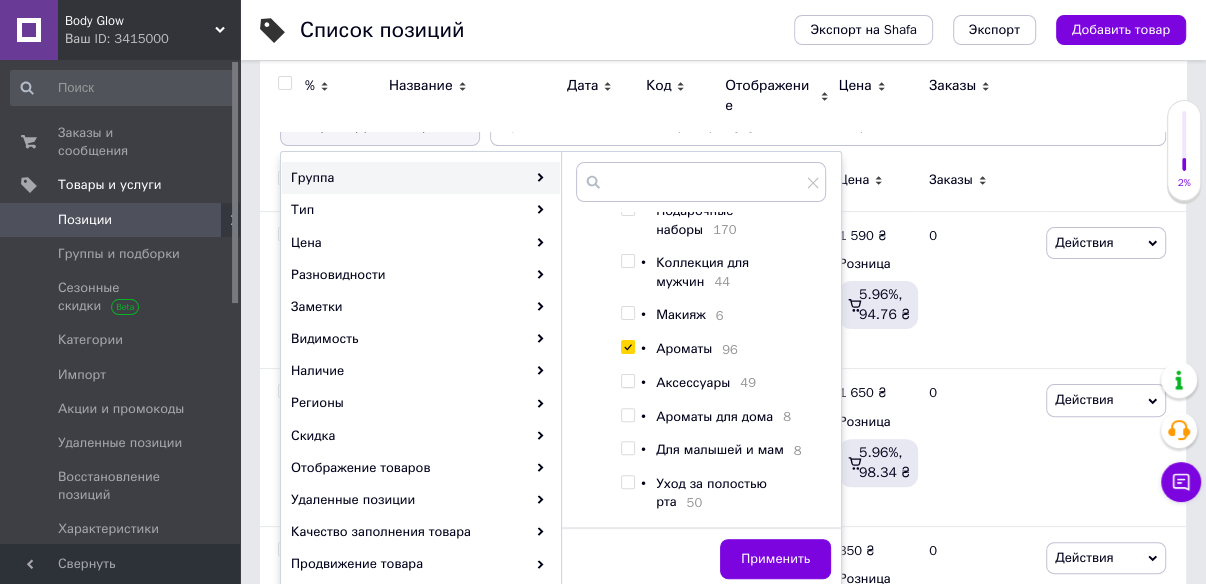 checkbox on "true" 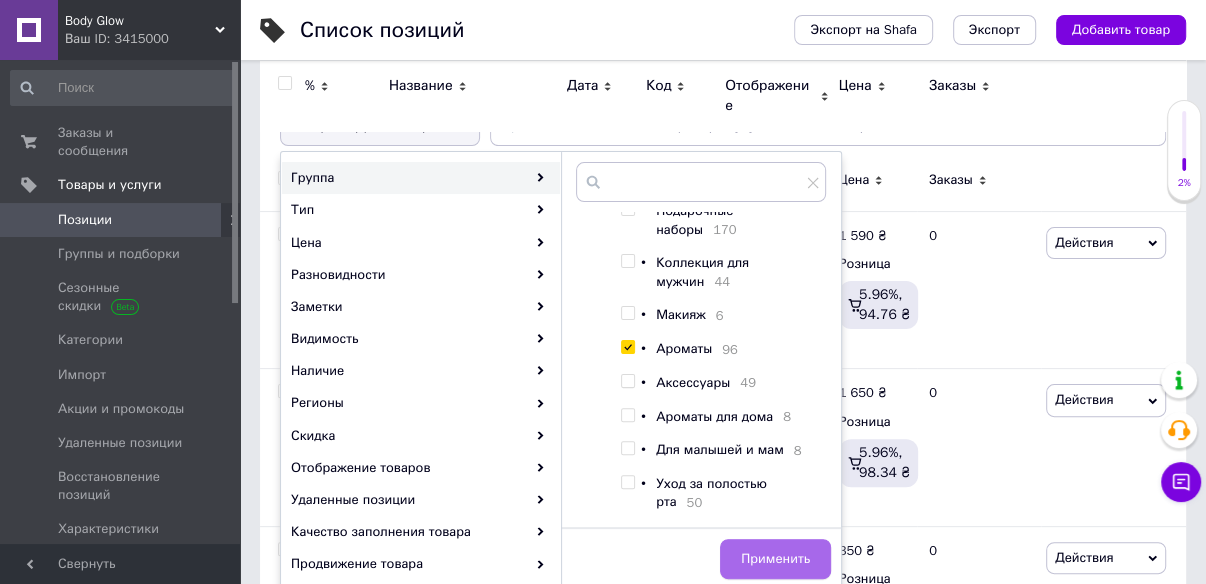 click on "Применить" at bounding box center (775, 559) 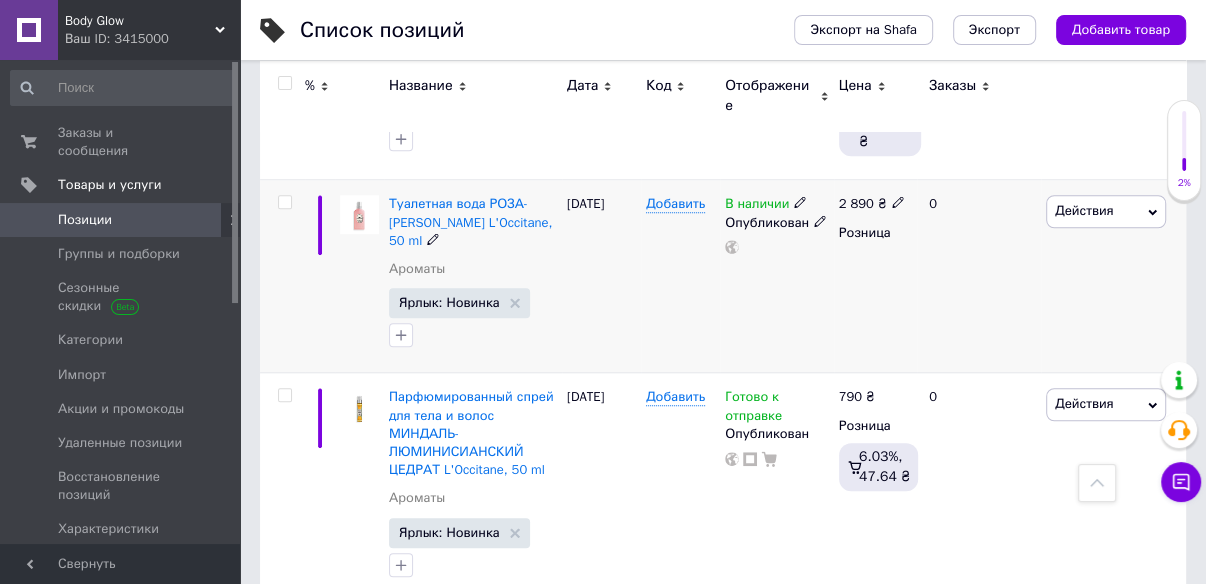 scroll, scrollTop: 1040, scrollLeft: 0, axis: vertical 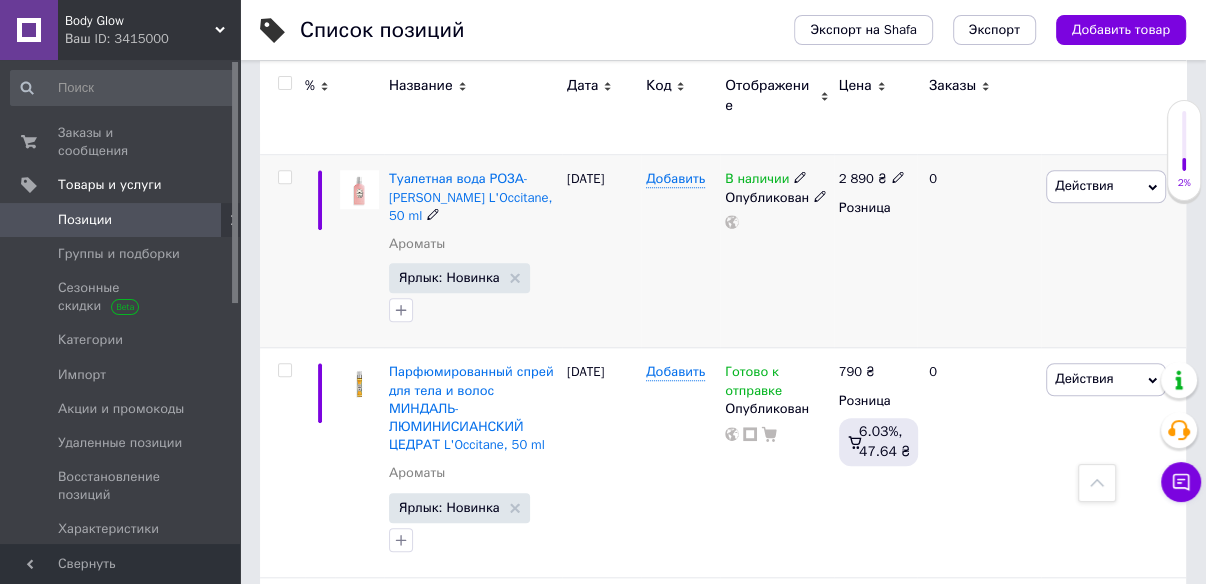 click 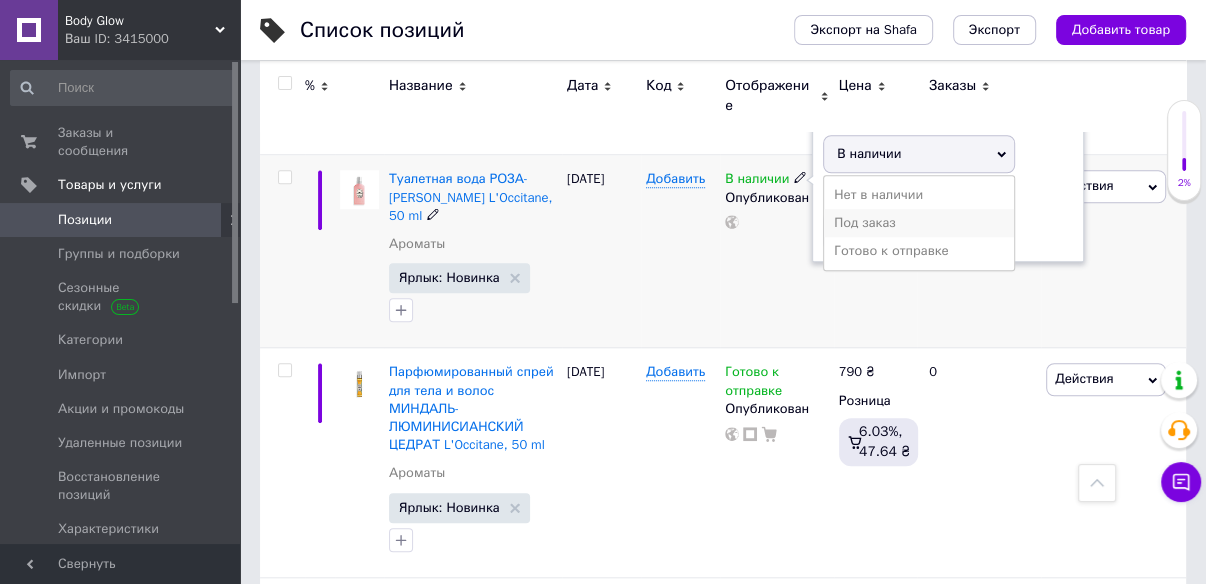 click on "Под заказ" at bounding box center (919, 223) 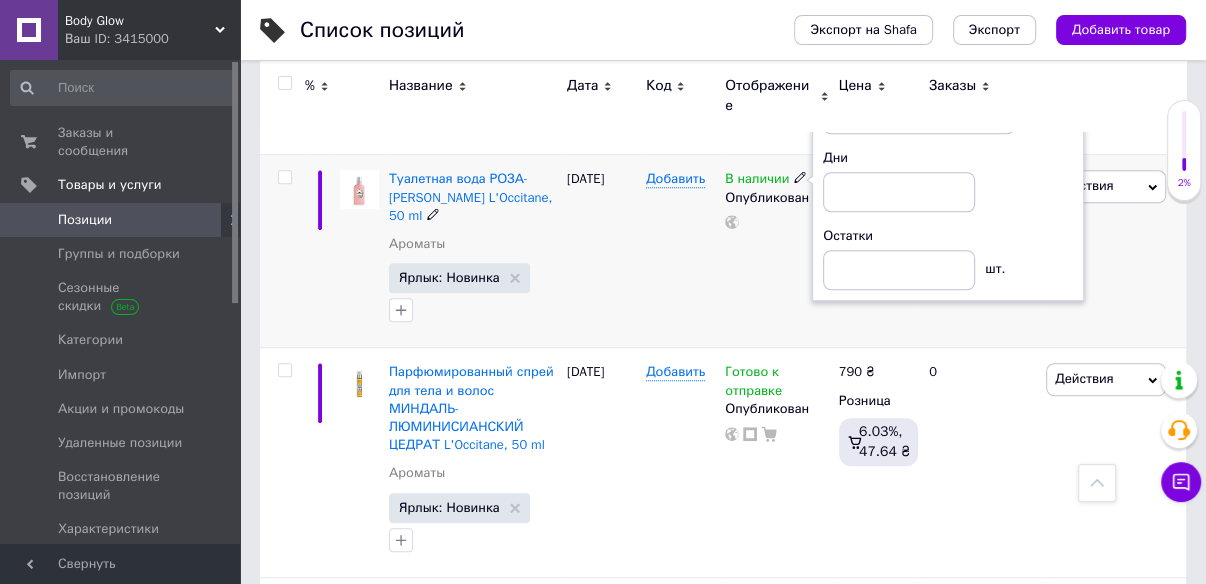 click on "Добавить" at bounding box center [680, 251] 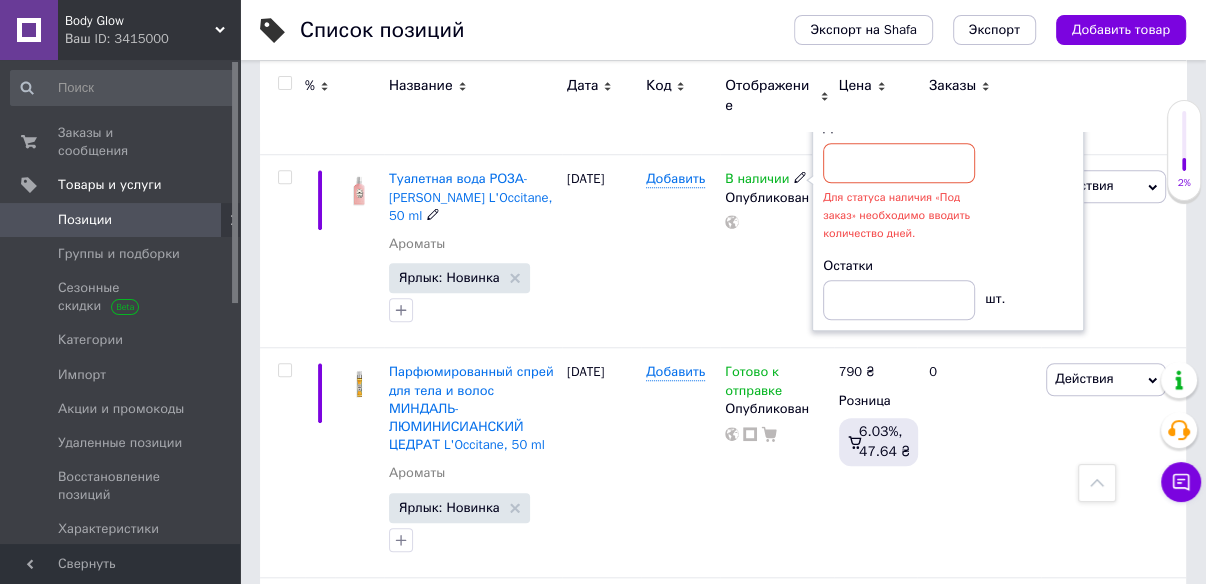 click at bounding box center (899, 163) 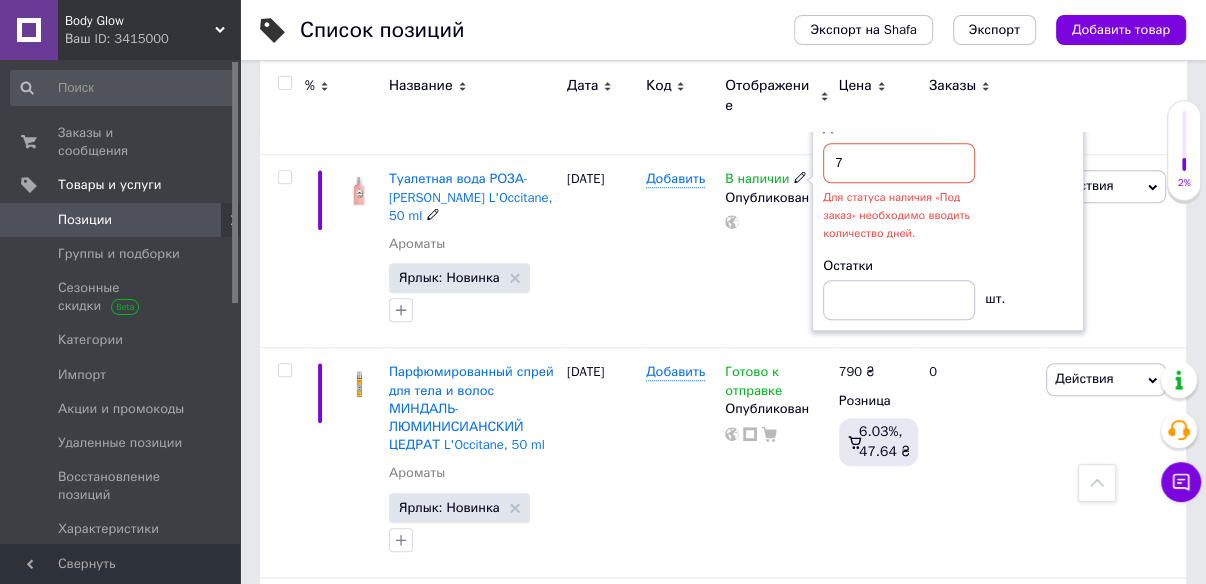 type on "7" 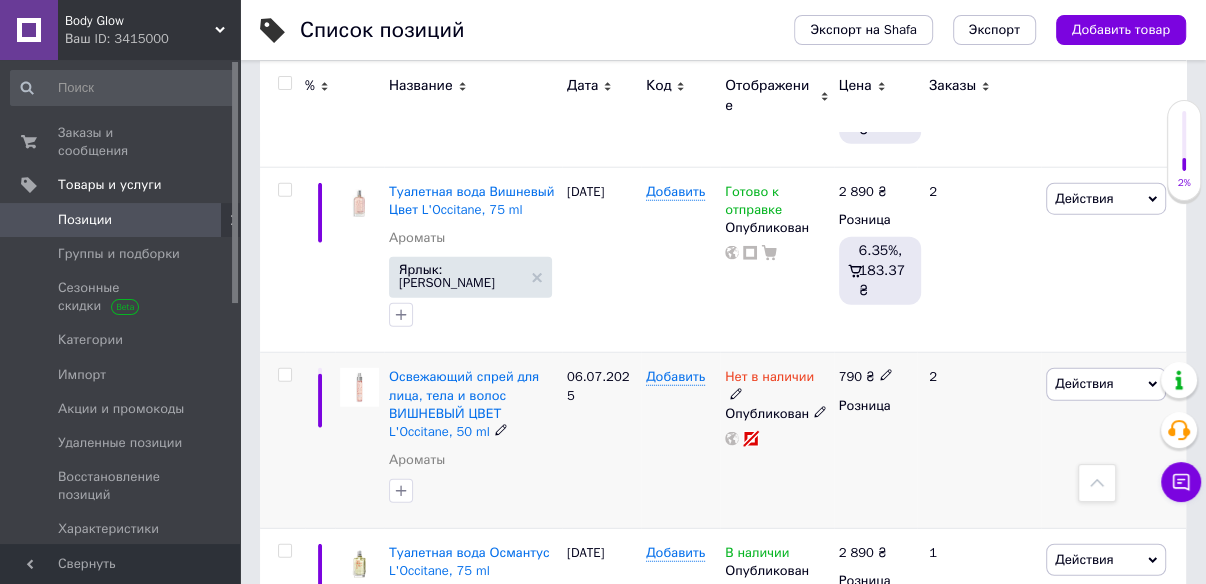 scroll, scrollTop: 3517, scrollLeft: 0, axis: vertical 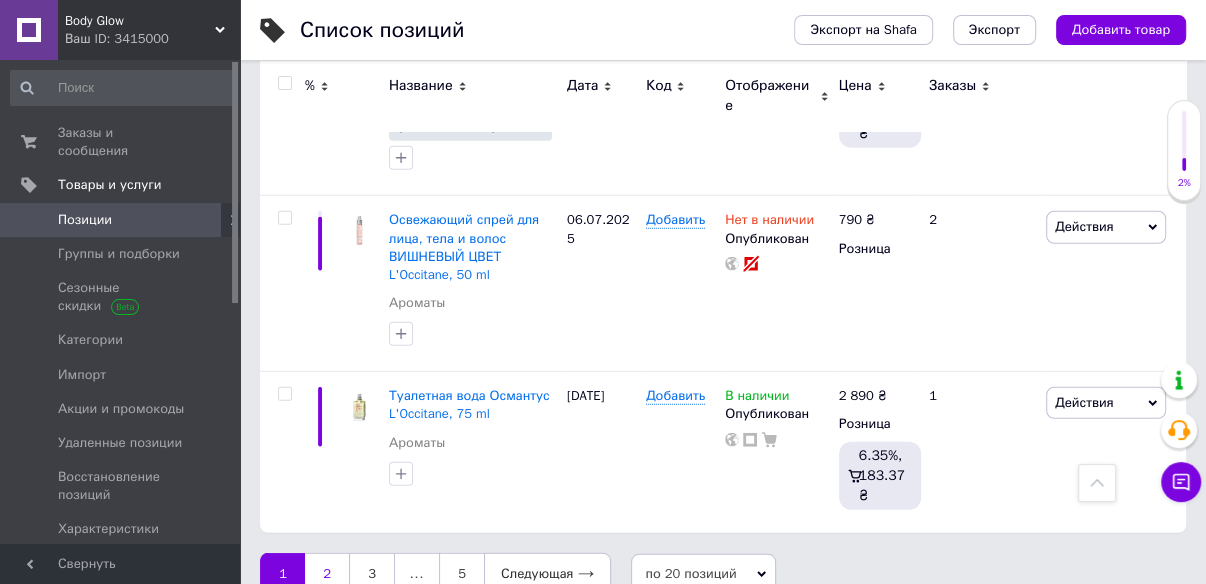 click on "2" at bounding box center (327, 574) 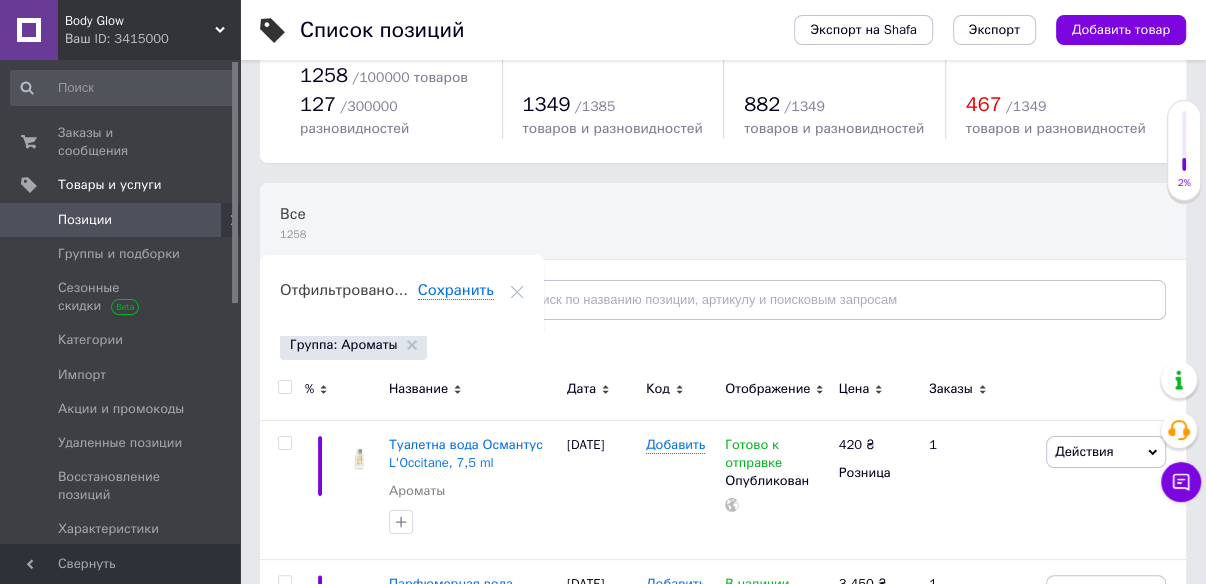 scroll, scrollTop: 160, scrollLeft: 0, axis: vertical 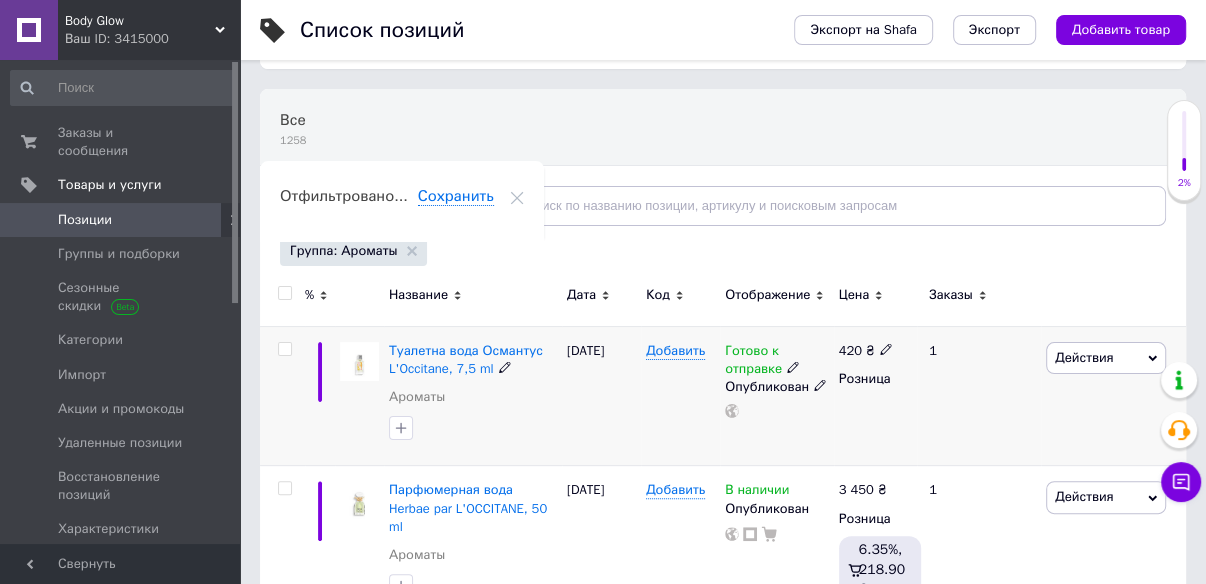 click 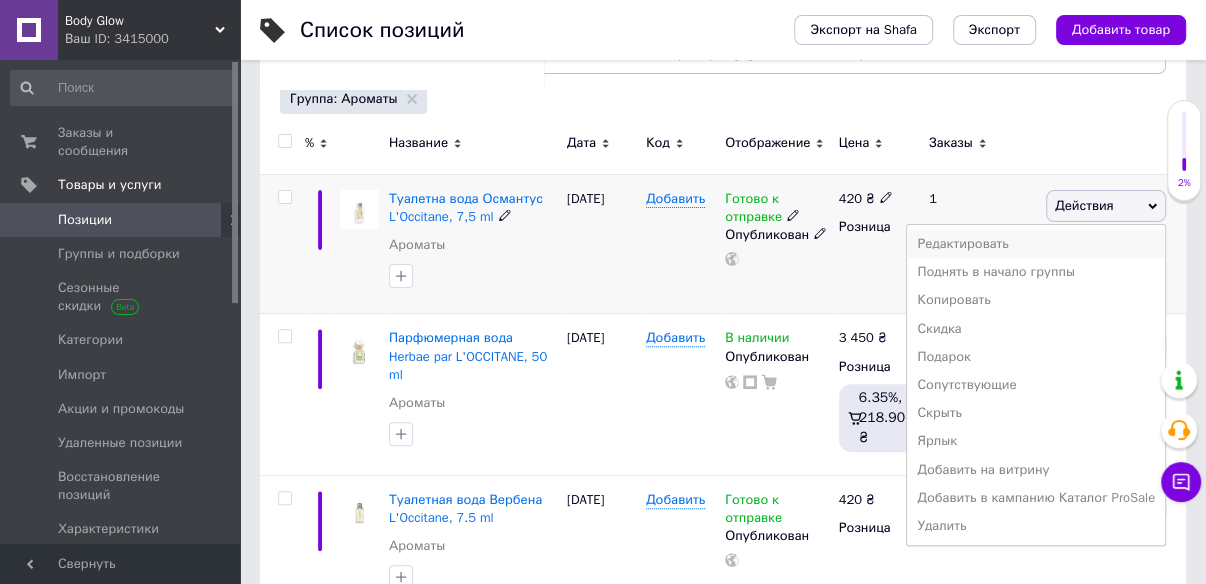 scroll, scrollTop: 320, scrollLeft: 0, axis: vertical 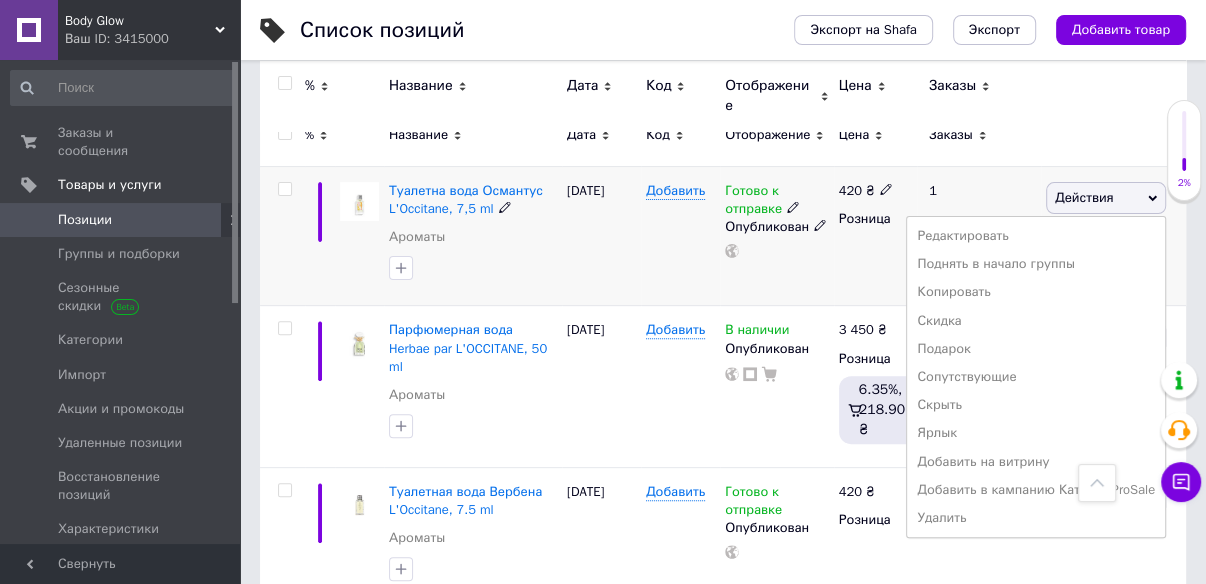click on "420   ₴ Розница" at bounding box center [875, 236] 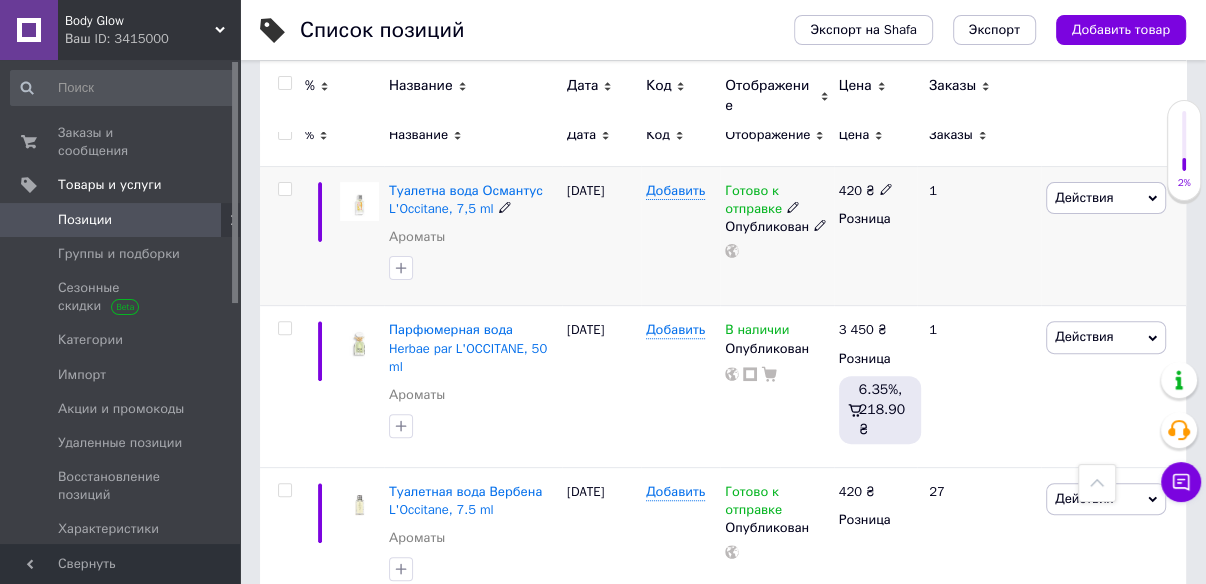 click 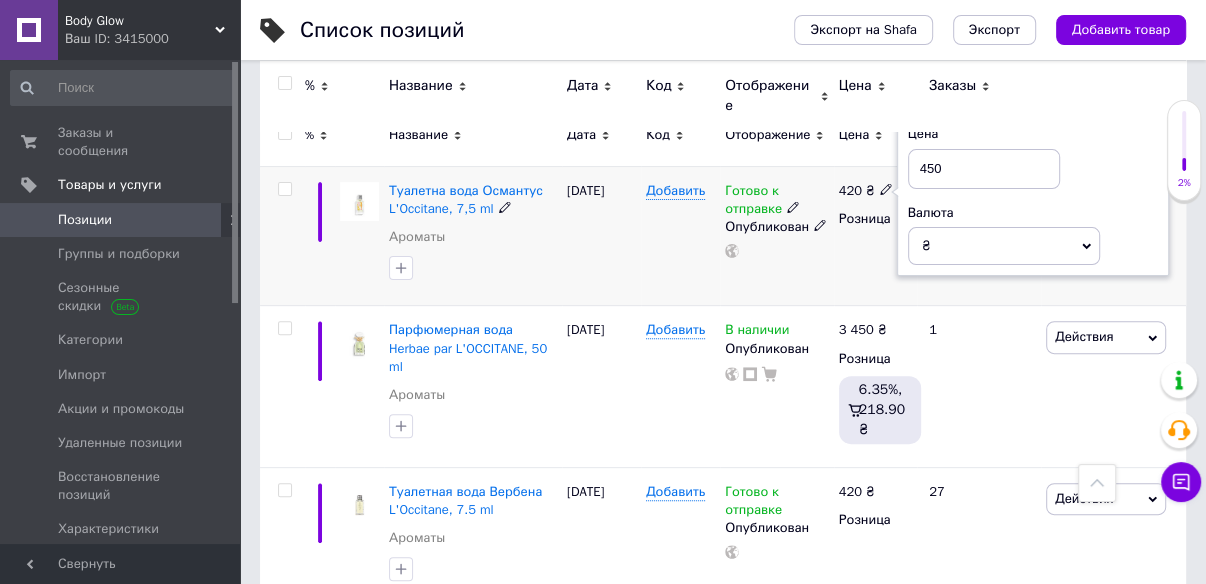type on "450" 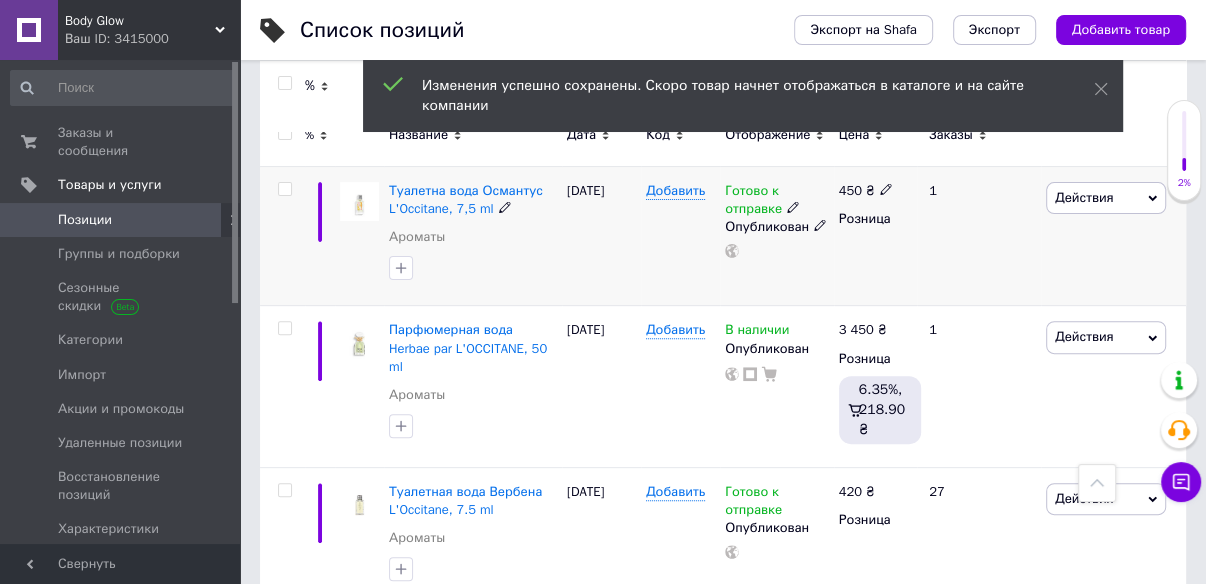 click 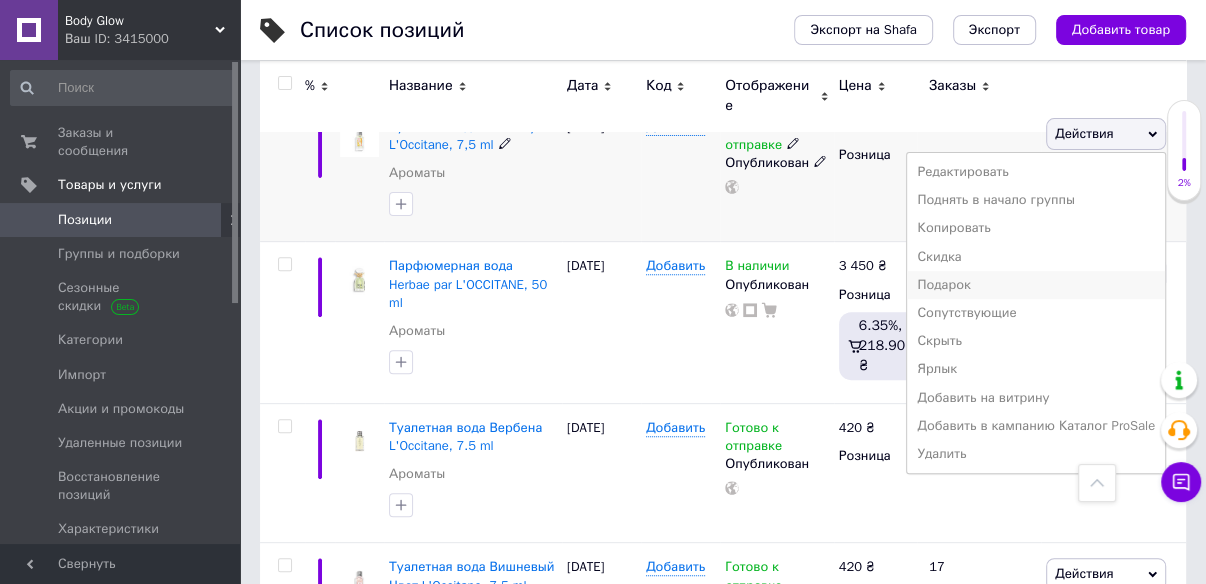 scroll, scrollTop: 480, scrollLeft: 0, axis: vertical 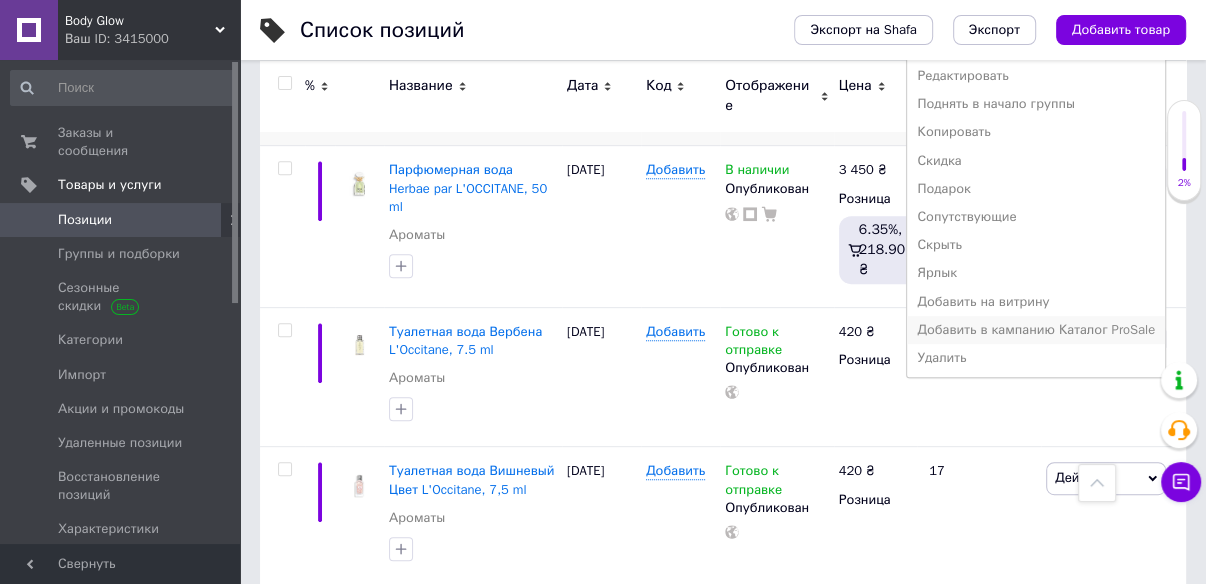 click on "Добавить в кампанию Каталог ProSale" at bounding box center (1036, 330) 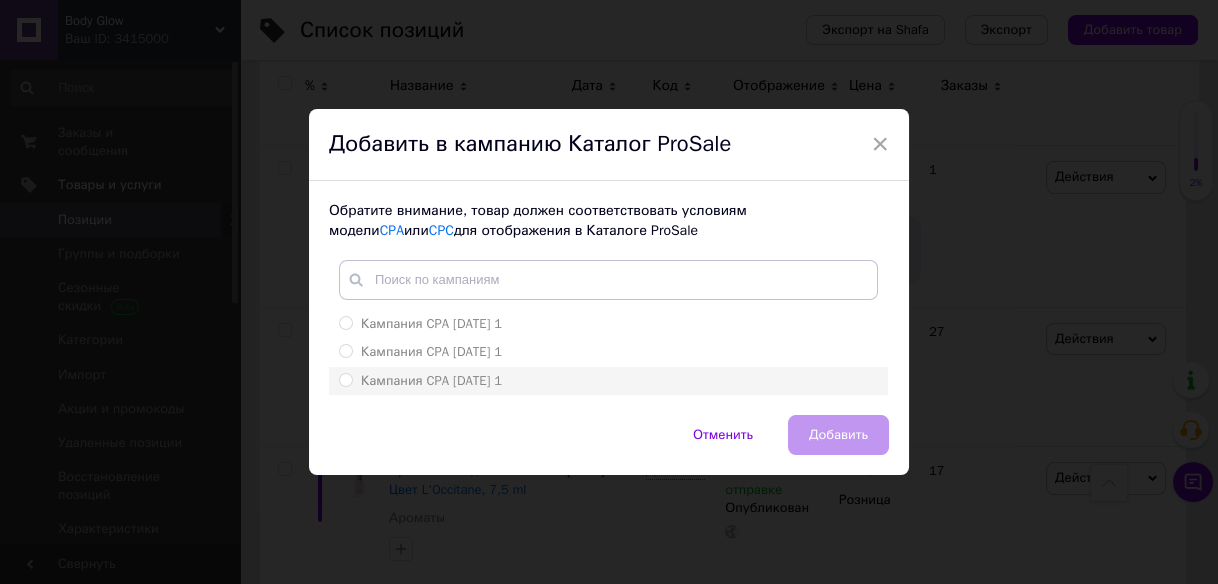 click on "Кампания CPA [DATE] 1" at bounding box center [345, 379] 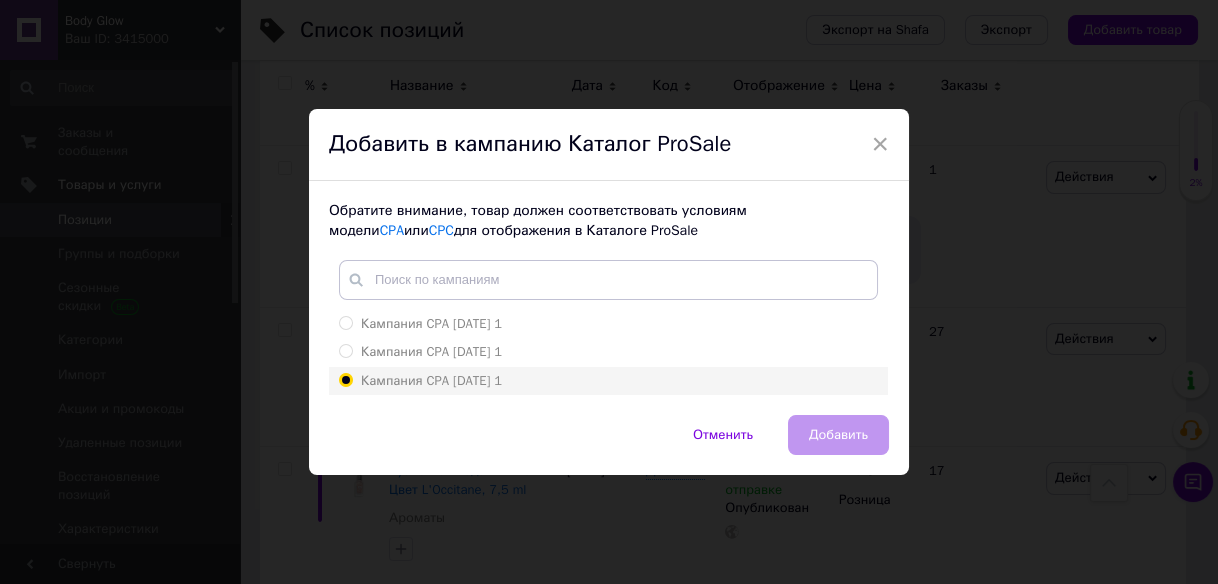 radio on "true" 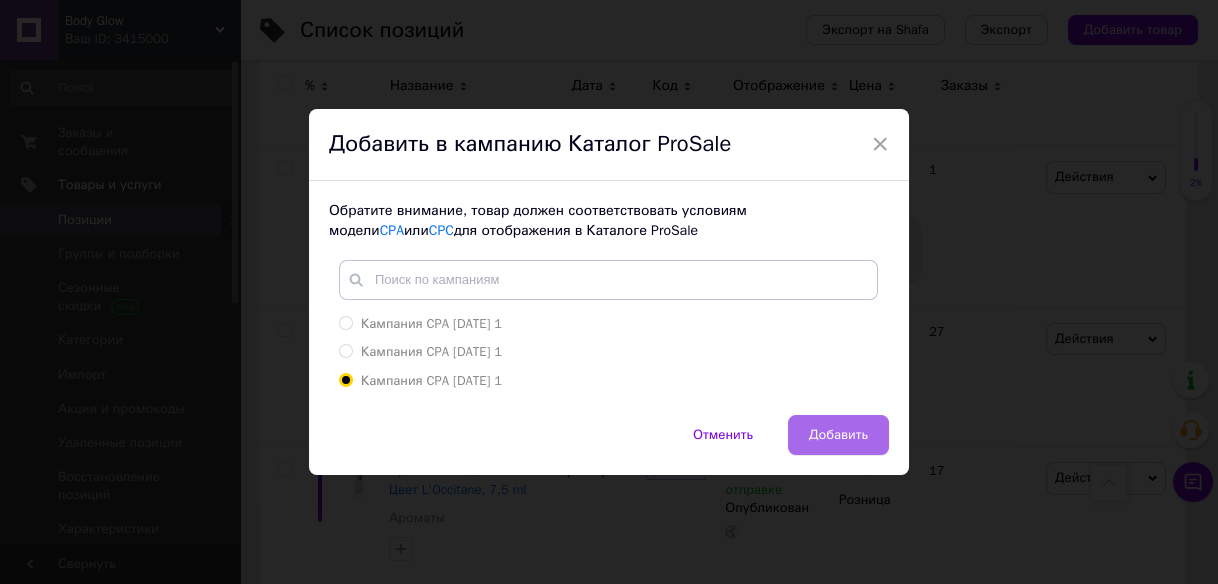 click on "Добавить" at bounding box center [838, 435] 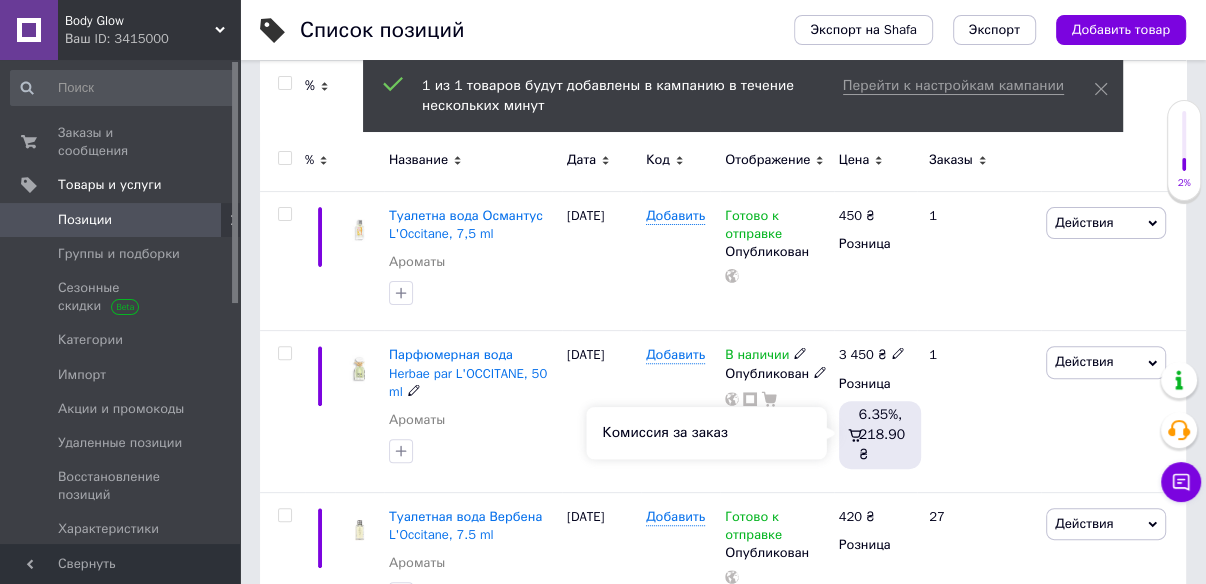 scroll, scrollTop: 400, scrollLeft: 0, axis: vertical 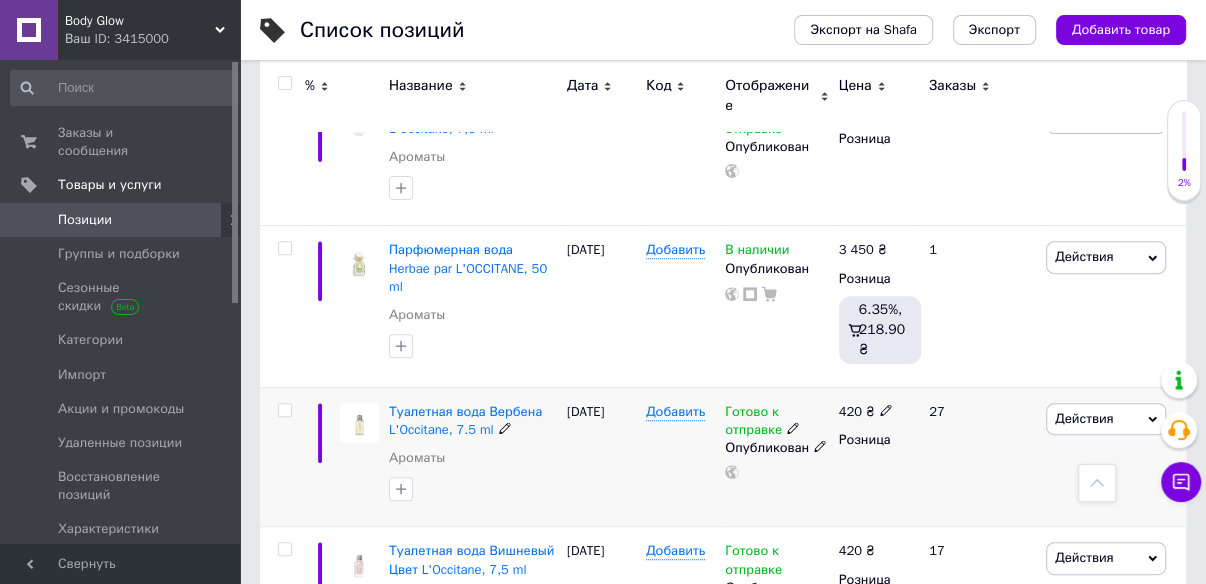 click at bounding box center (886, 409) 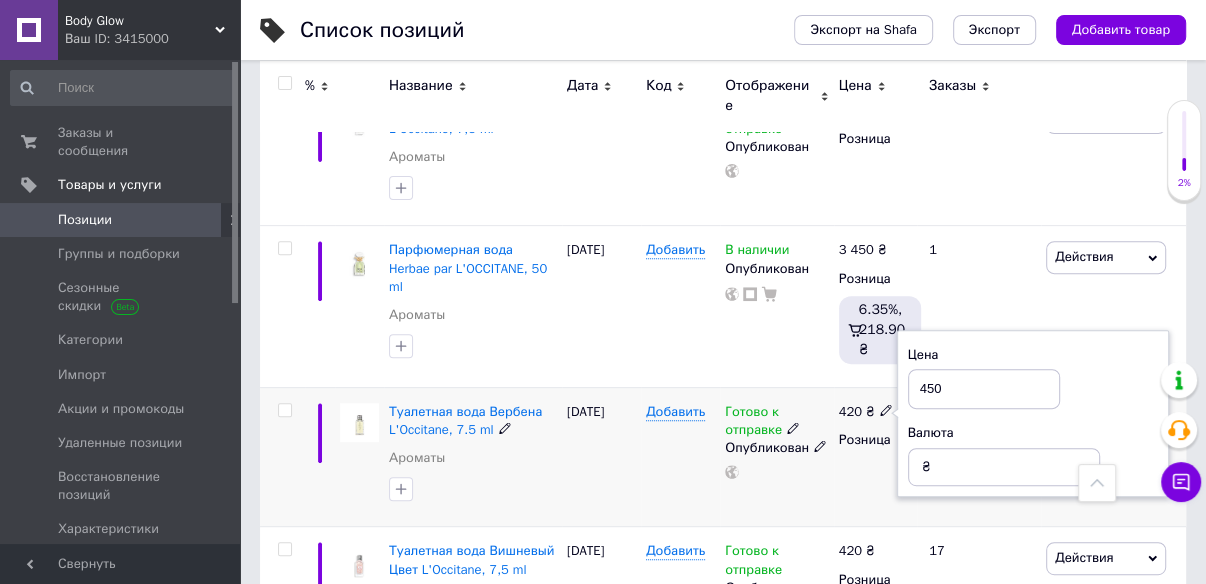 type on "450" 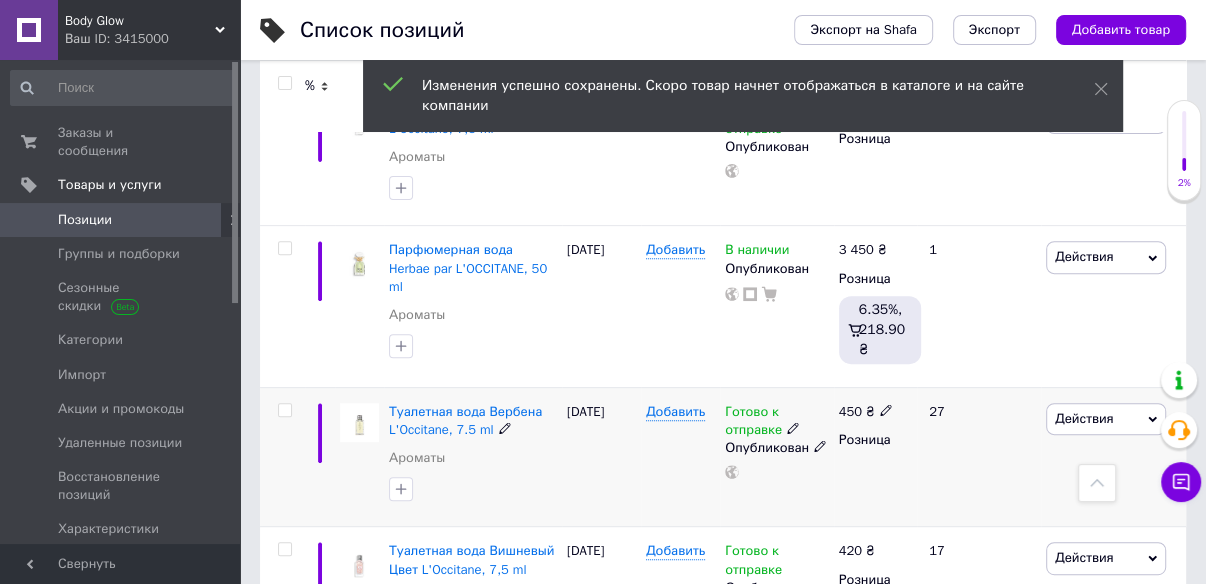 click 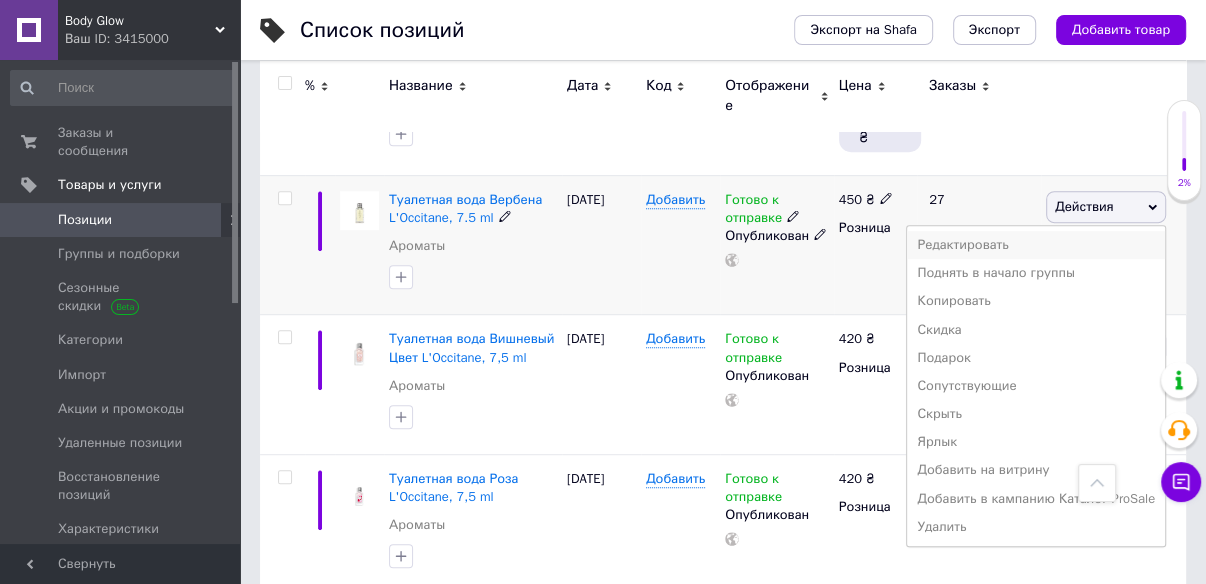 scroll, scrollTop: 640, scrollLeft: 0, axis: vertical 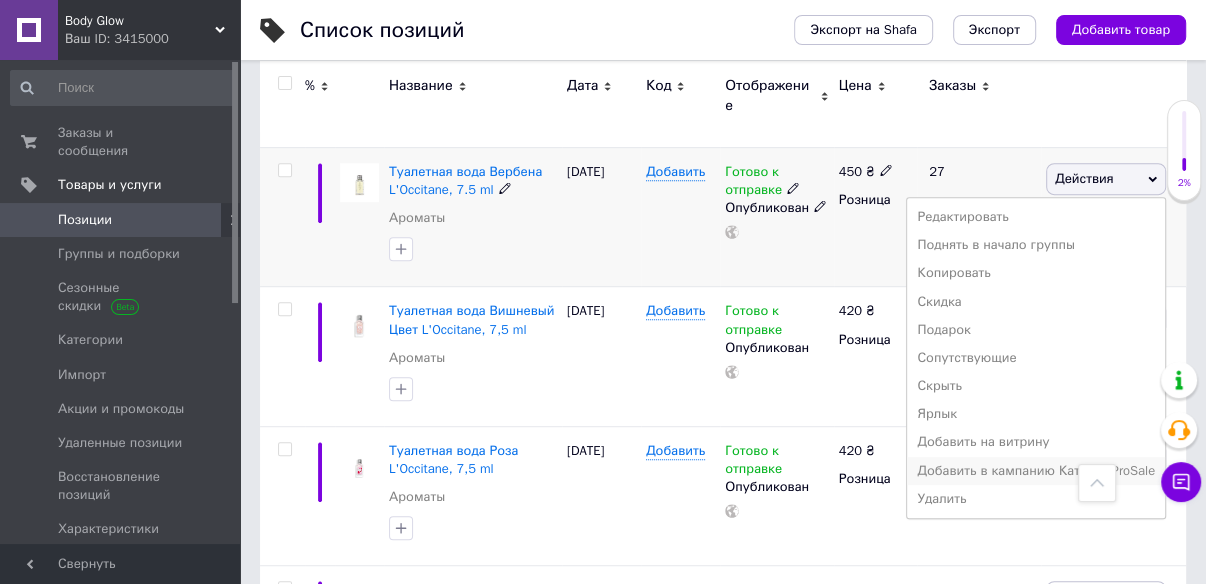 click on "Добавить в кампанию Каталог ProSale" at bounding box center (1036, 471) 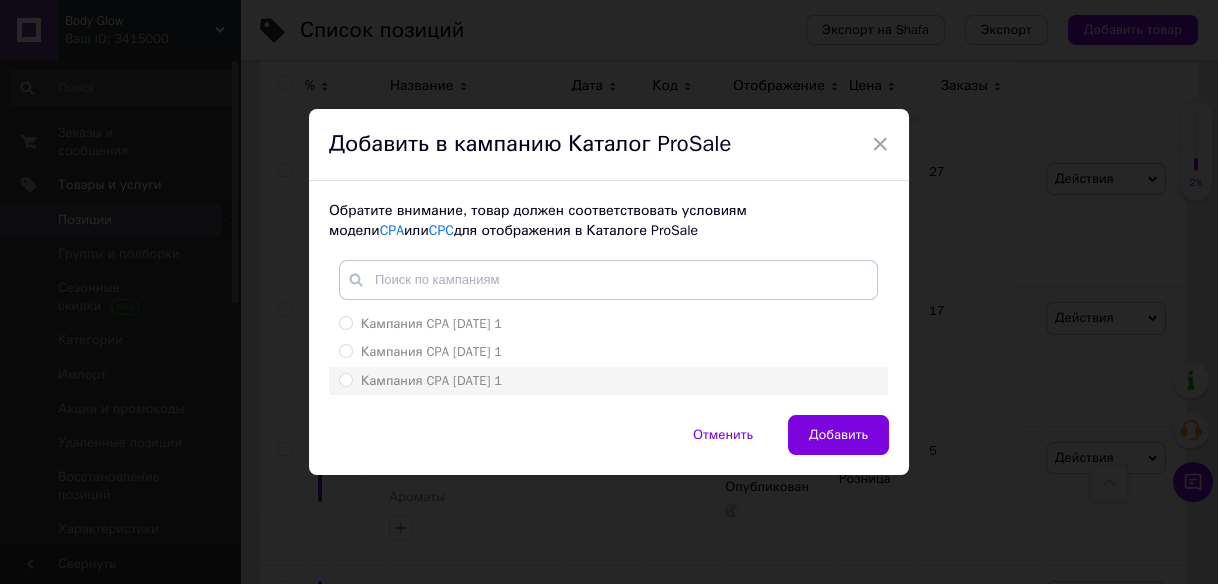 click on "Кампания CPA [DATE] 1" at bounding box center [345, 379] 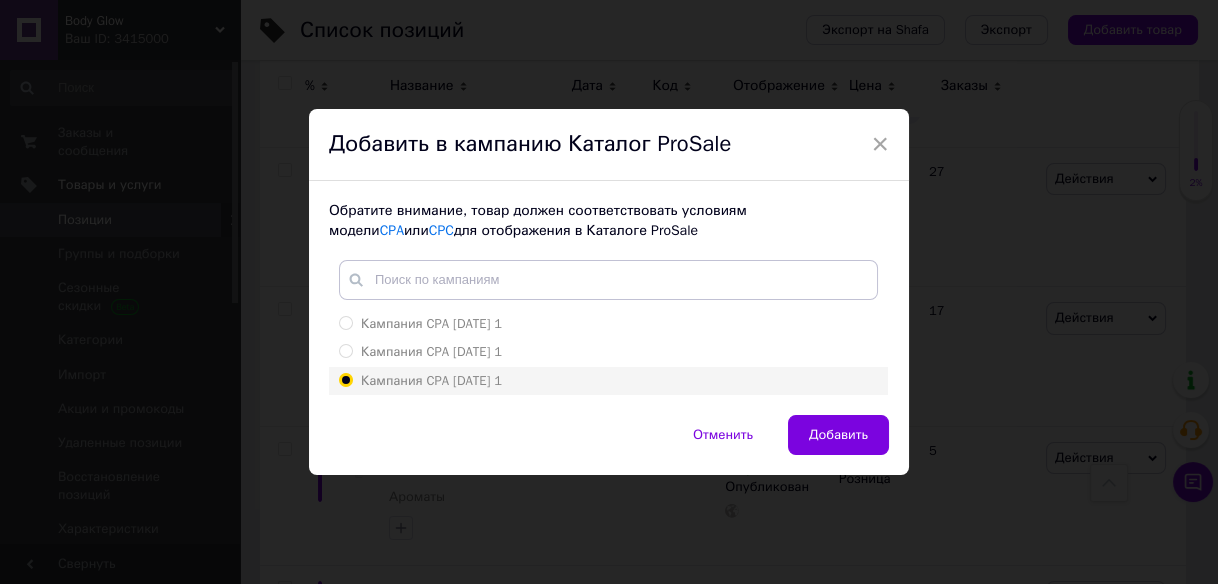 radio on "true" 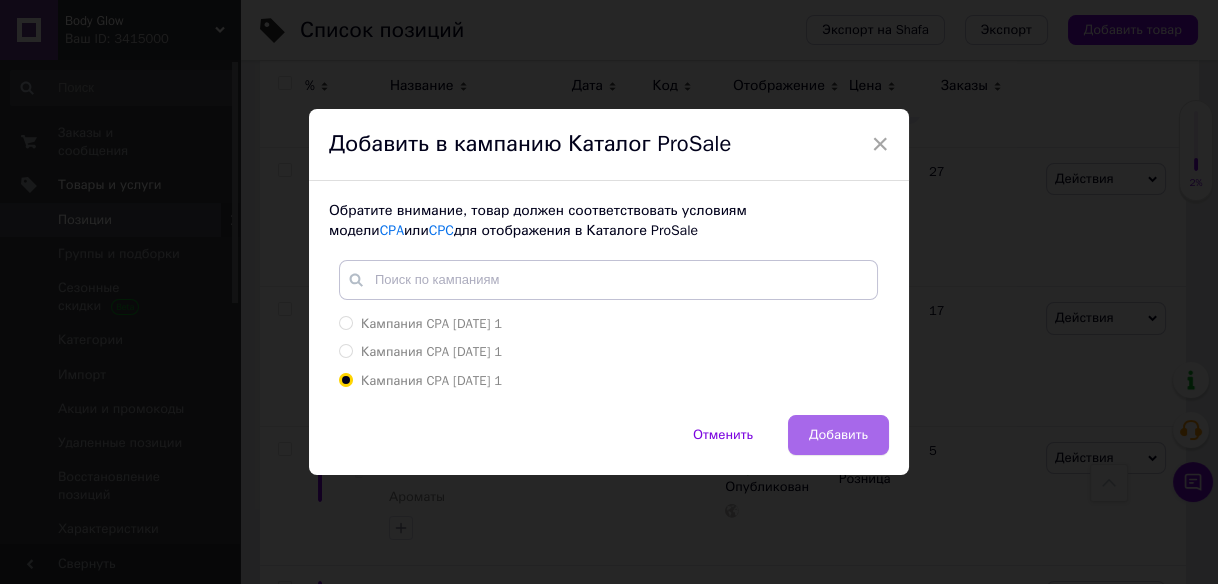 click on "Добавить" at bounding box center [838, 435] 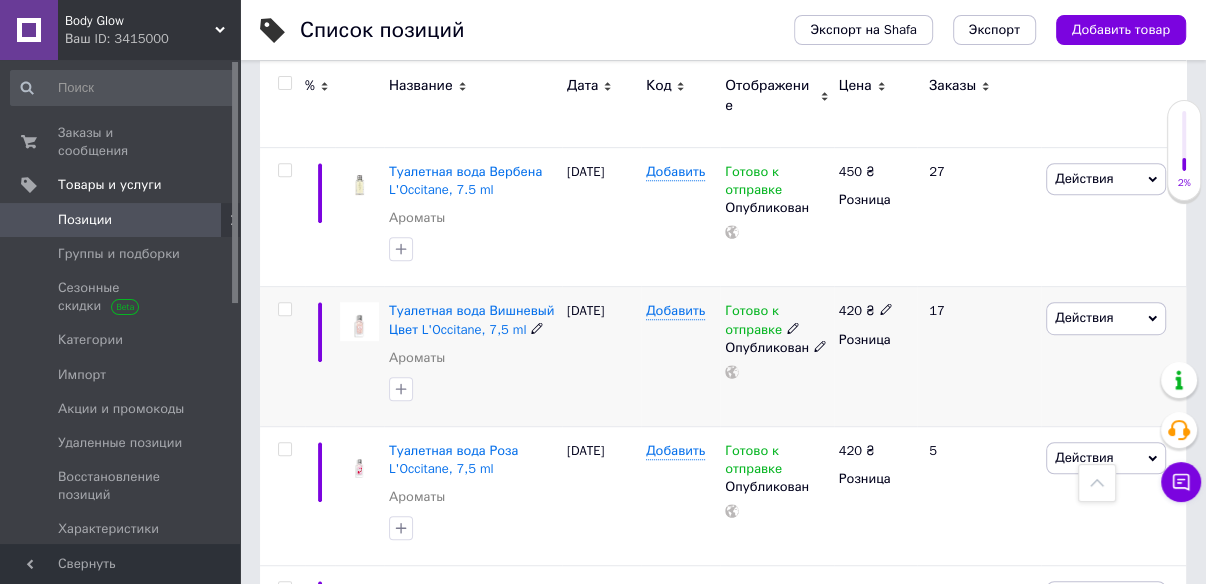 scroll, scrollTop: 560, scrollLeft: 0, axis: vertical 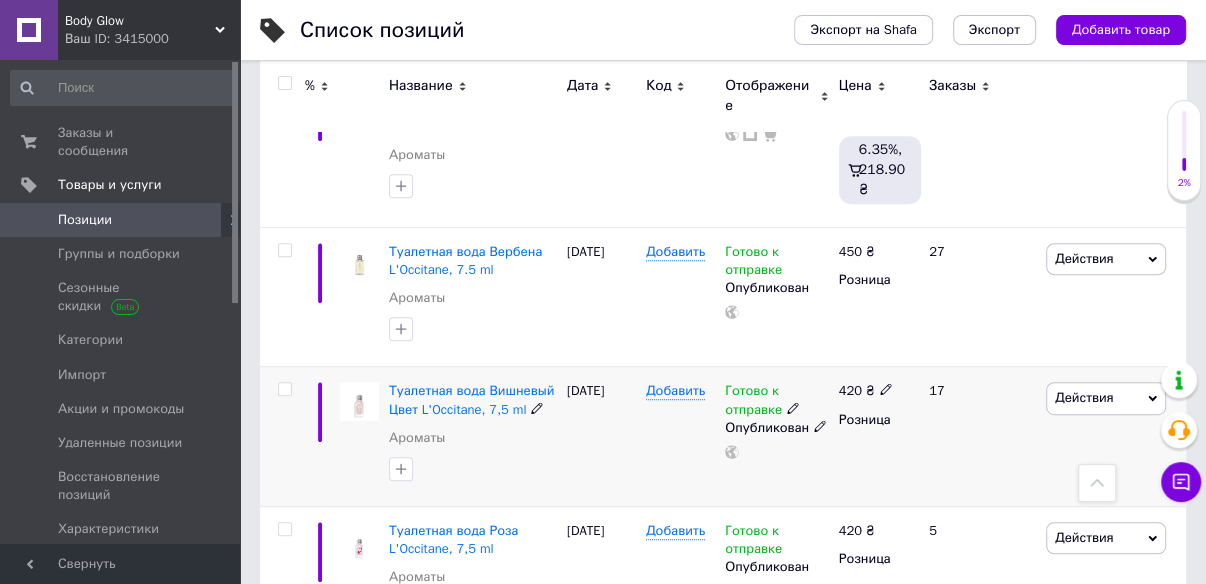 click 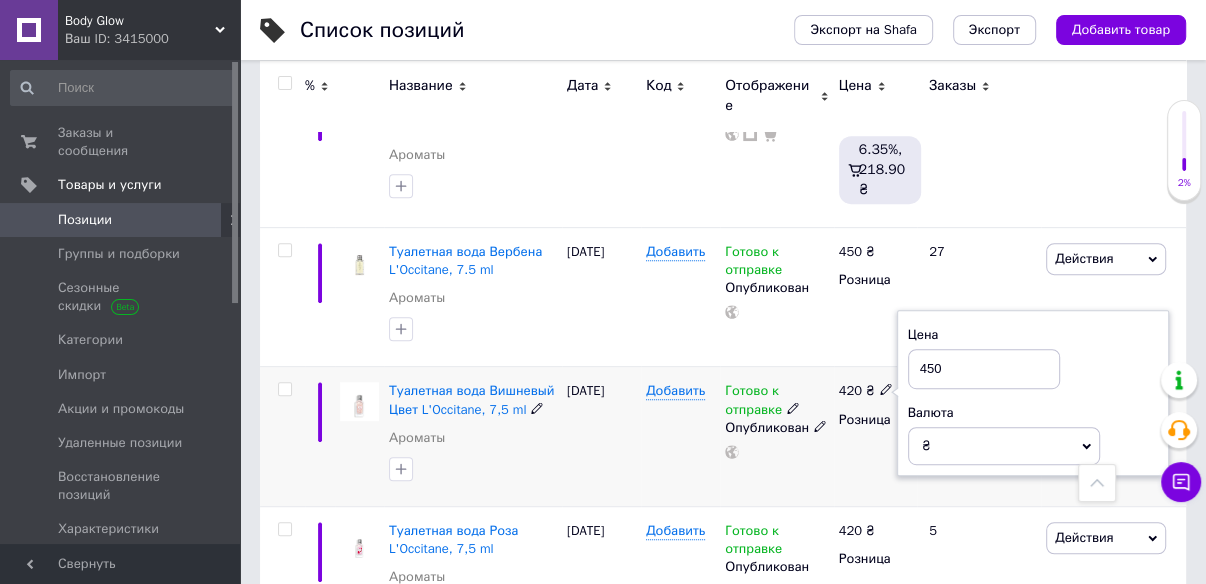 type on "450" 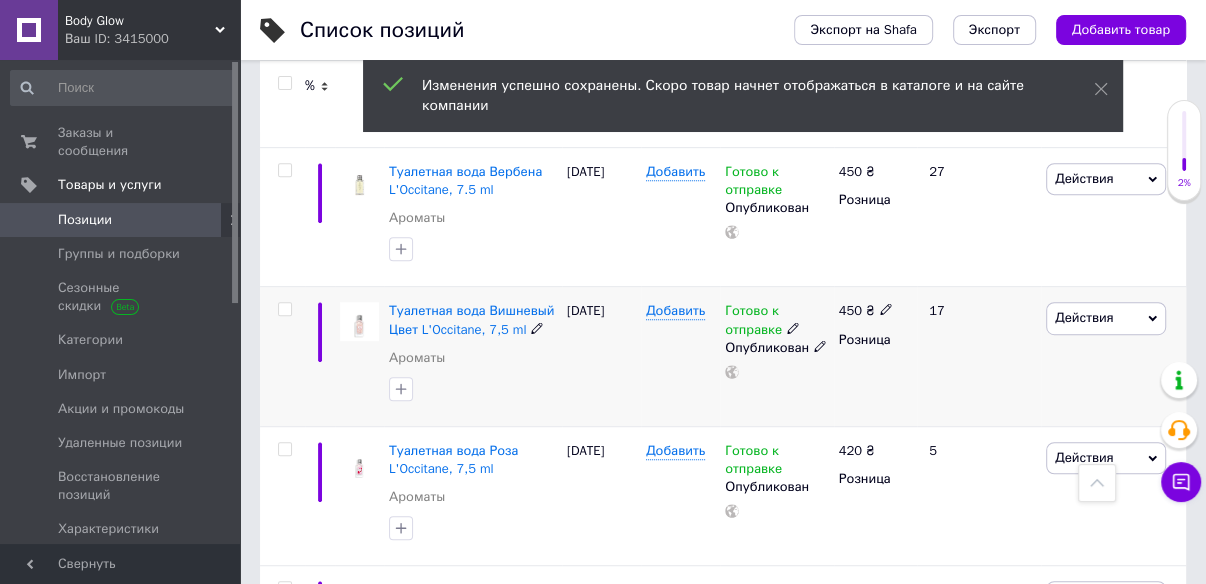 scroll, scrollTop: 720, scrollLeft: 0, axis: vertical 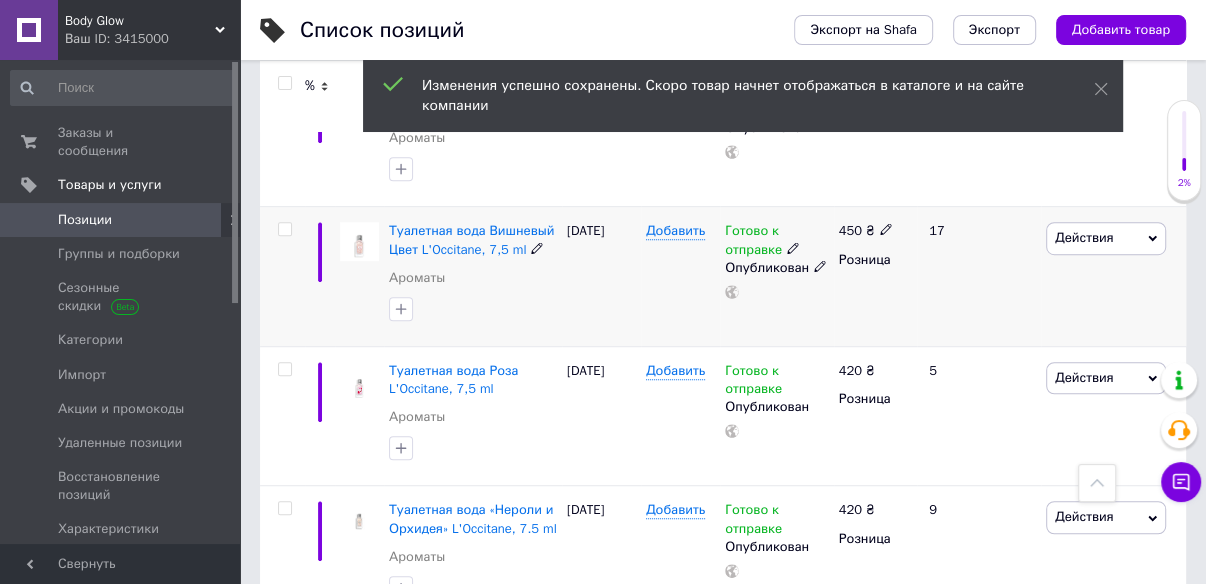 click 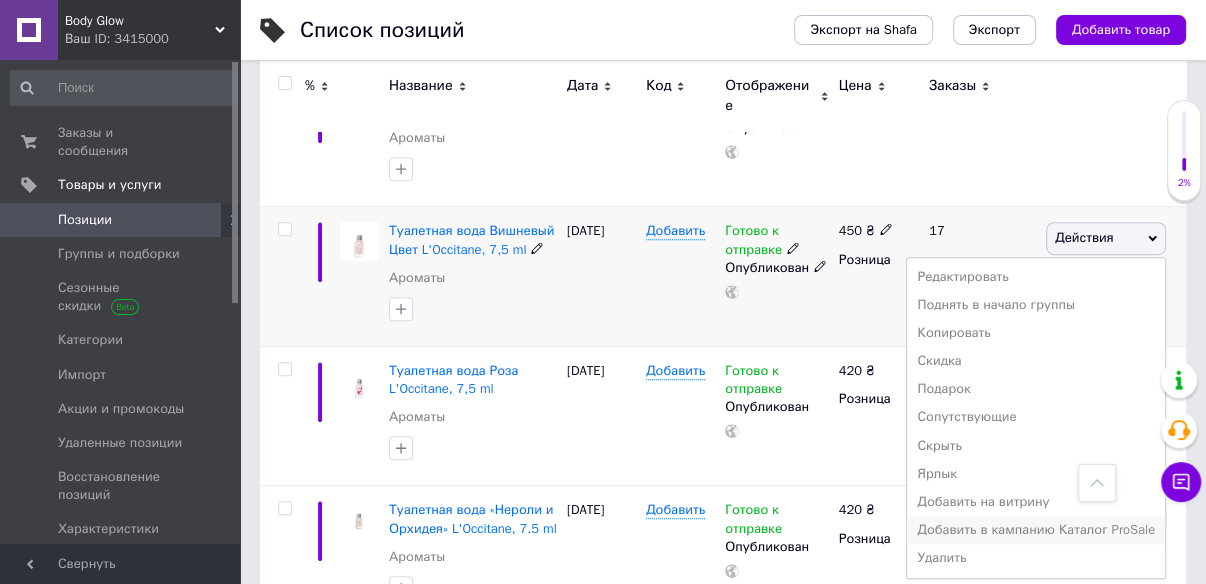 click on "Добавить в кампанию Каталог ProSale" at bounding box center (1036, 530) 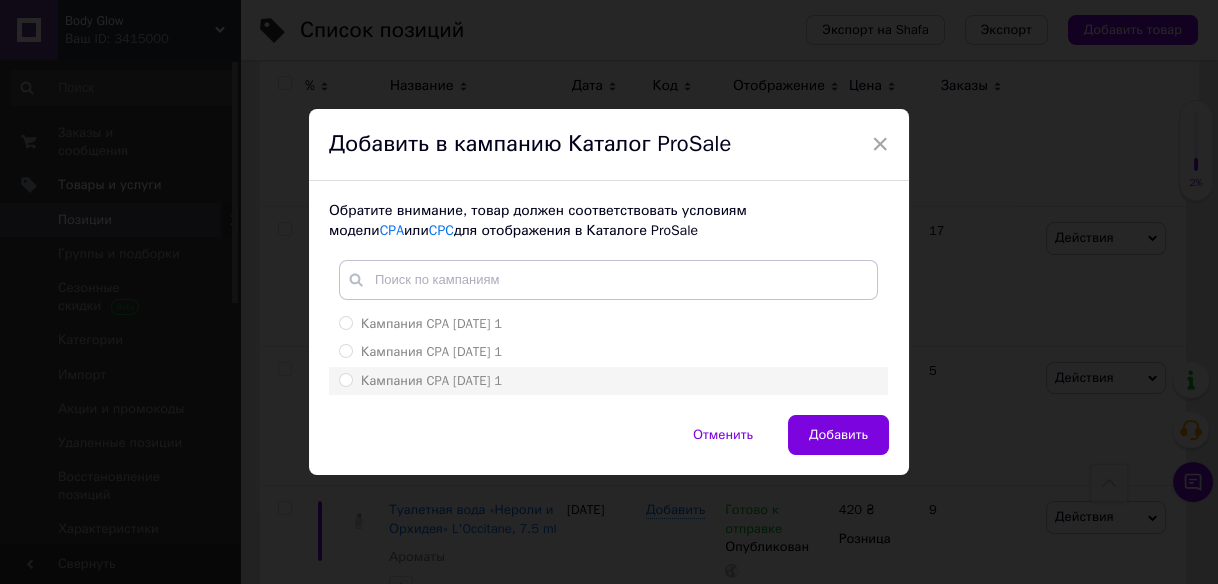 click on "Кампания CPA [DATE] 1" at bounding box center [345, 379] 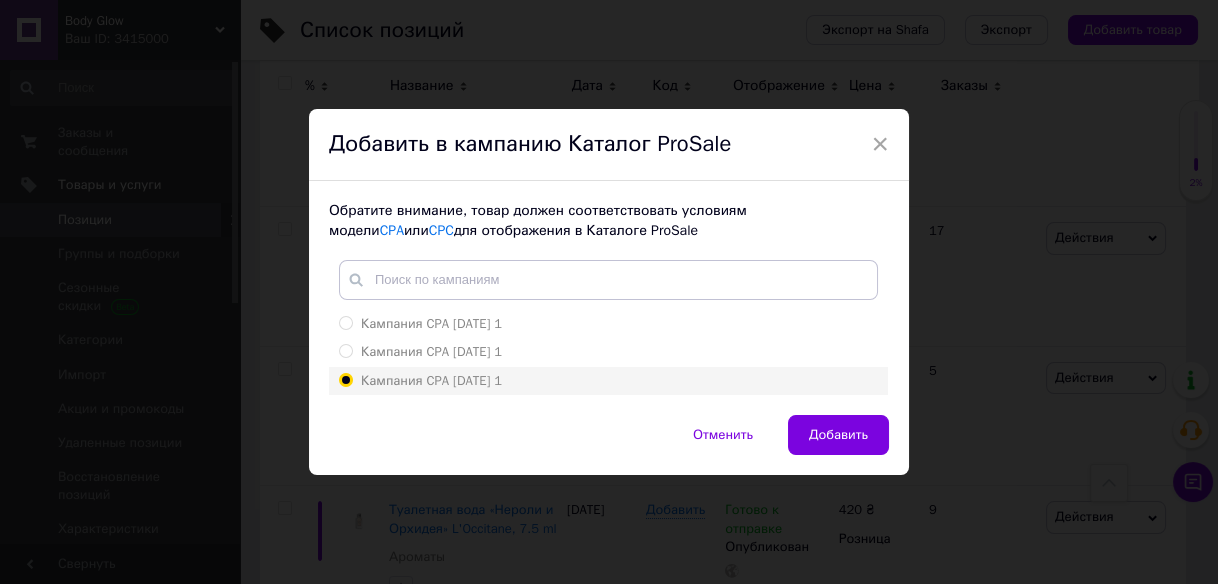 radio on "true" 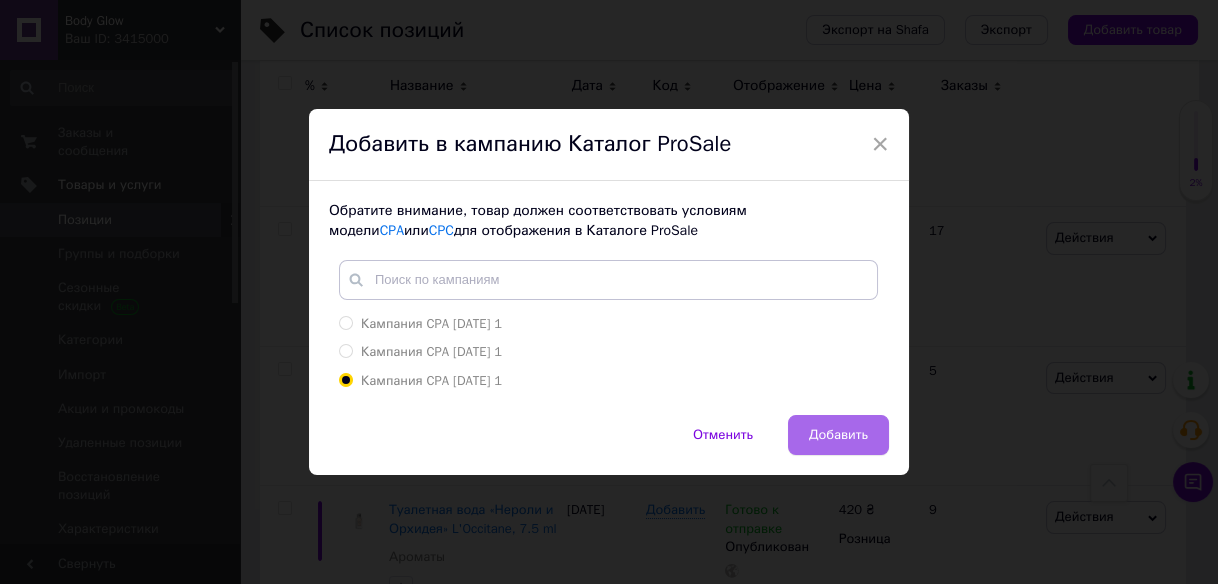 click on "Добавить" at bounding box center [838, 435] 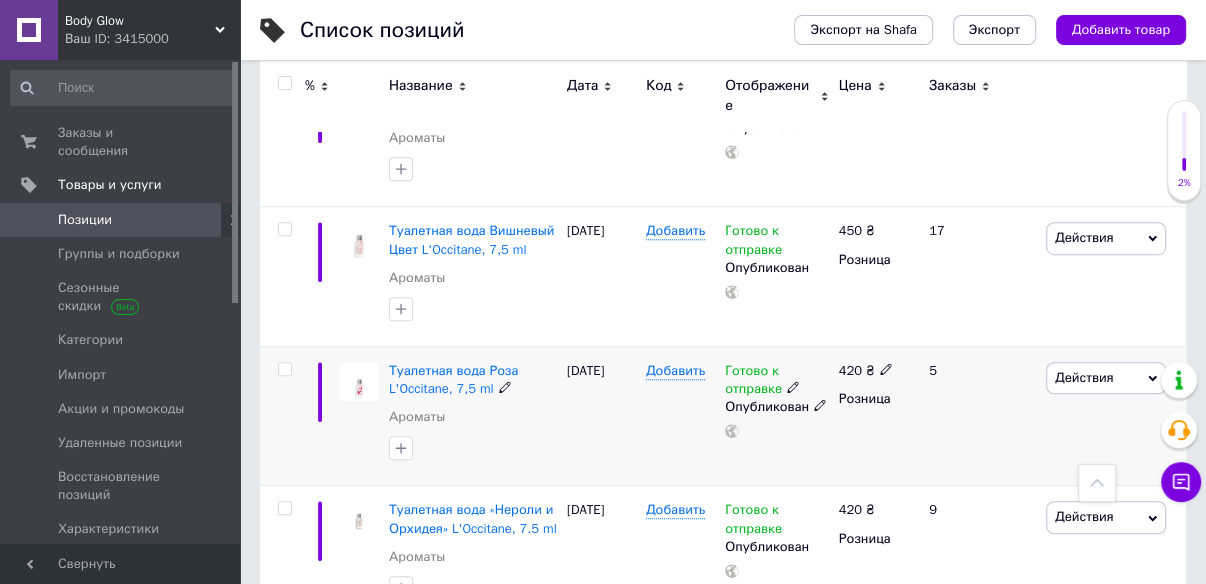 click 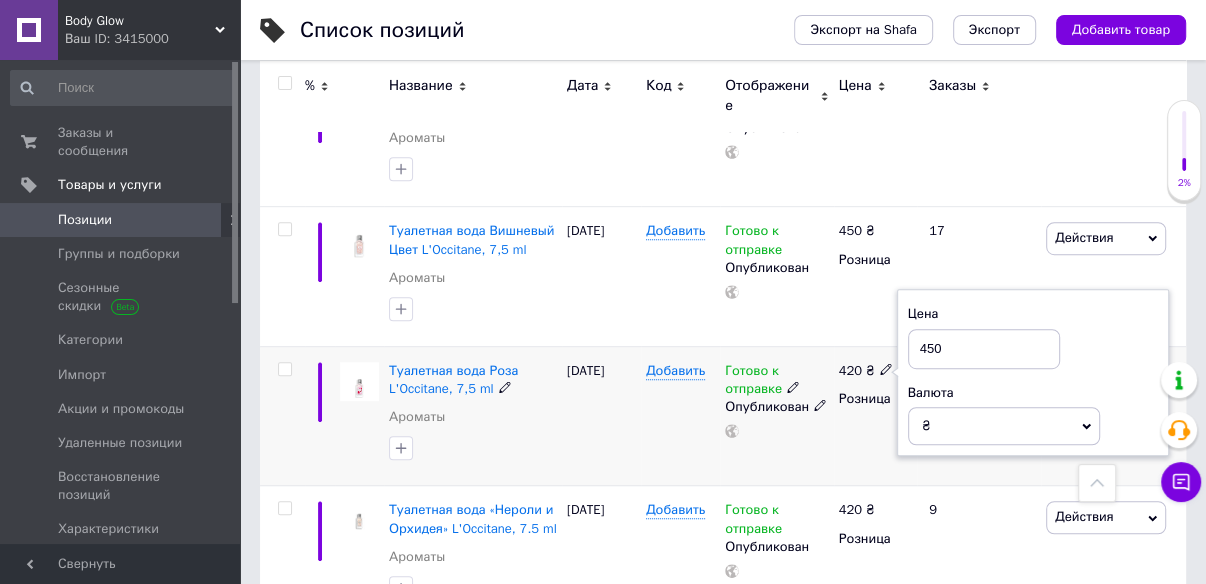 type on "450" 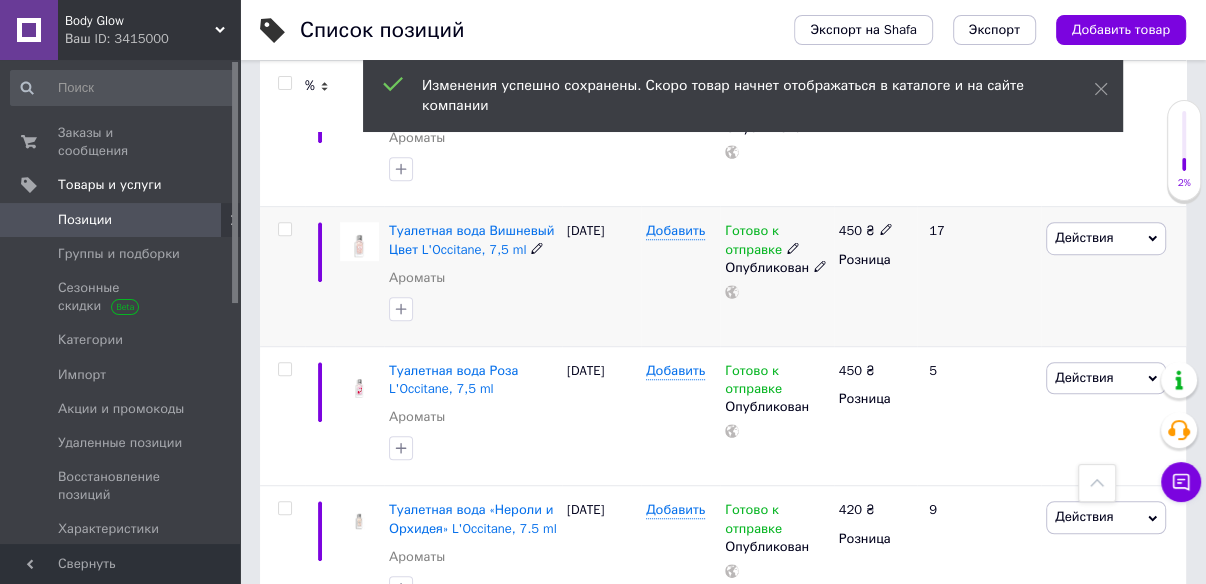 scroll, scrollTop: 800, scrollLeft: 0, axis: vertical 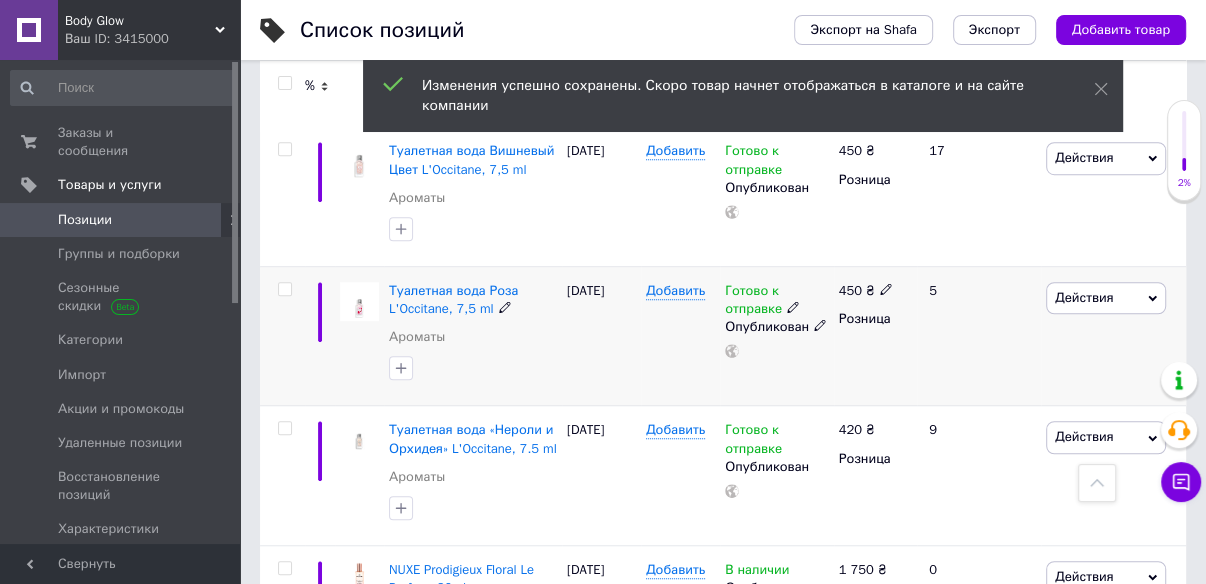 click 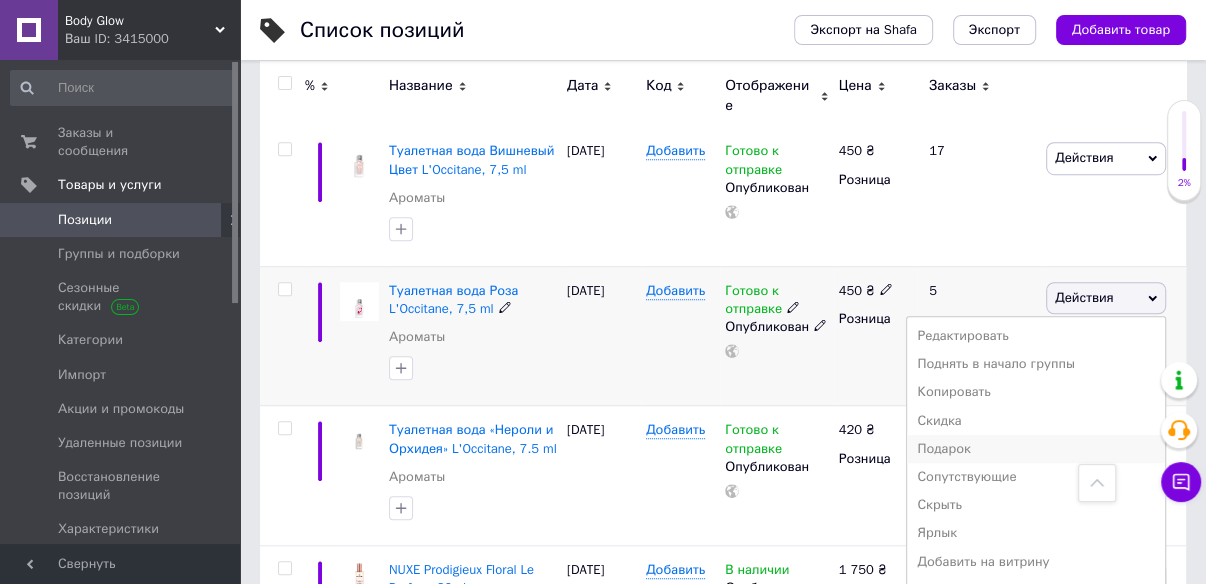 scroll, scrollTop: 880, scrollLeft: 0, axis: vertical 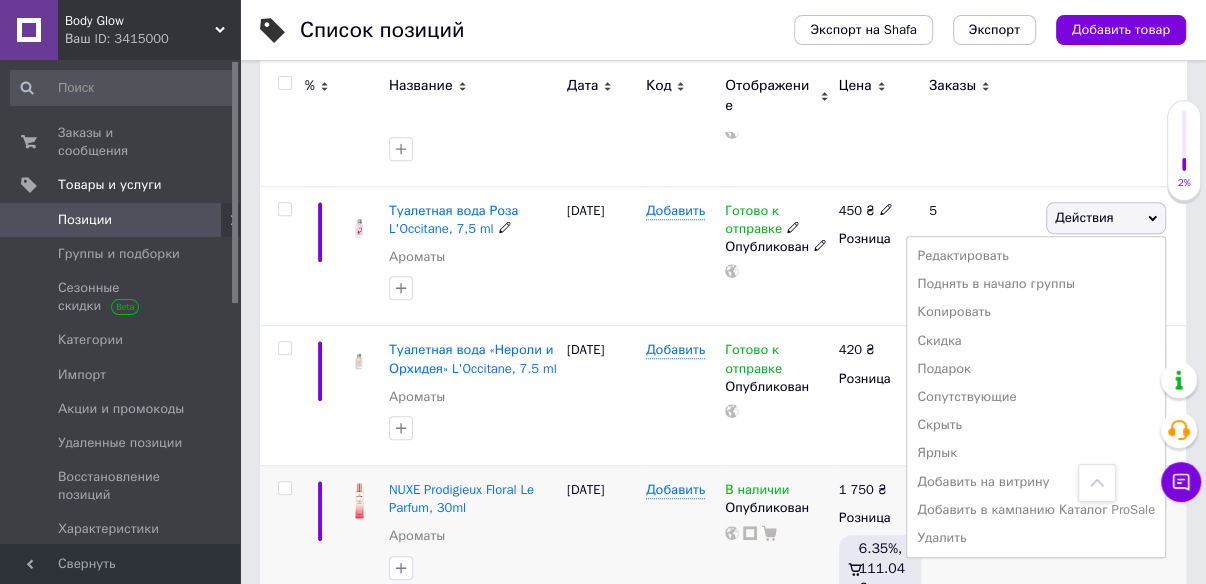 click on "Добавить в кампанию Каталог ProSale" at bounding box center (1036, 510) 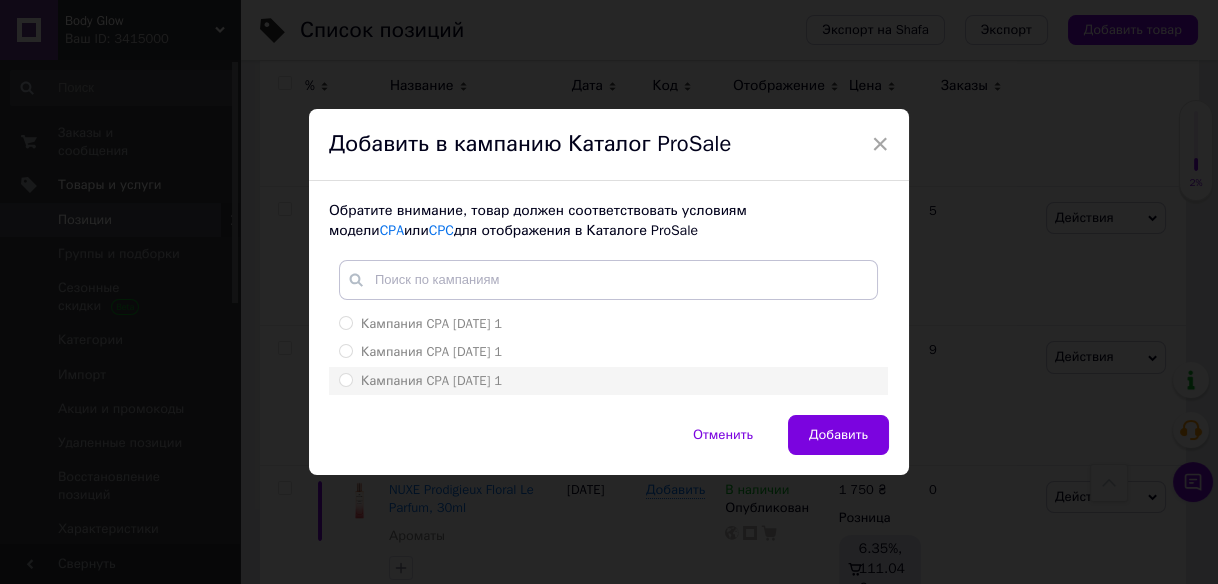 click on "Кампания CPA [DATE] 1" at bounding box center [345, 379] 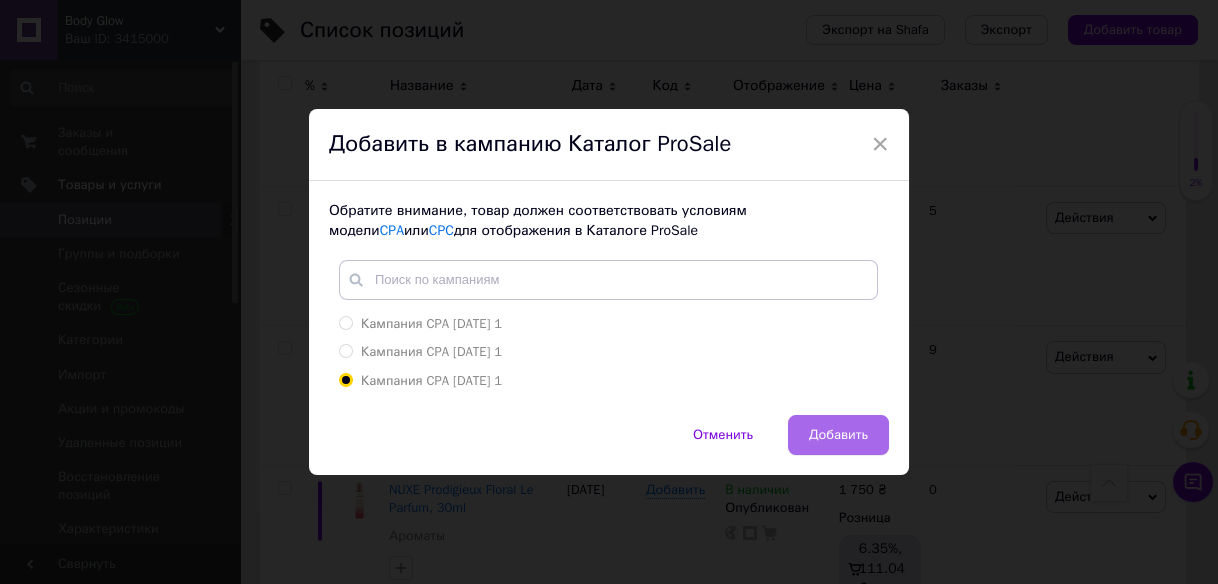 click on "Добавить" at bounding box center (838, 435) 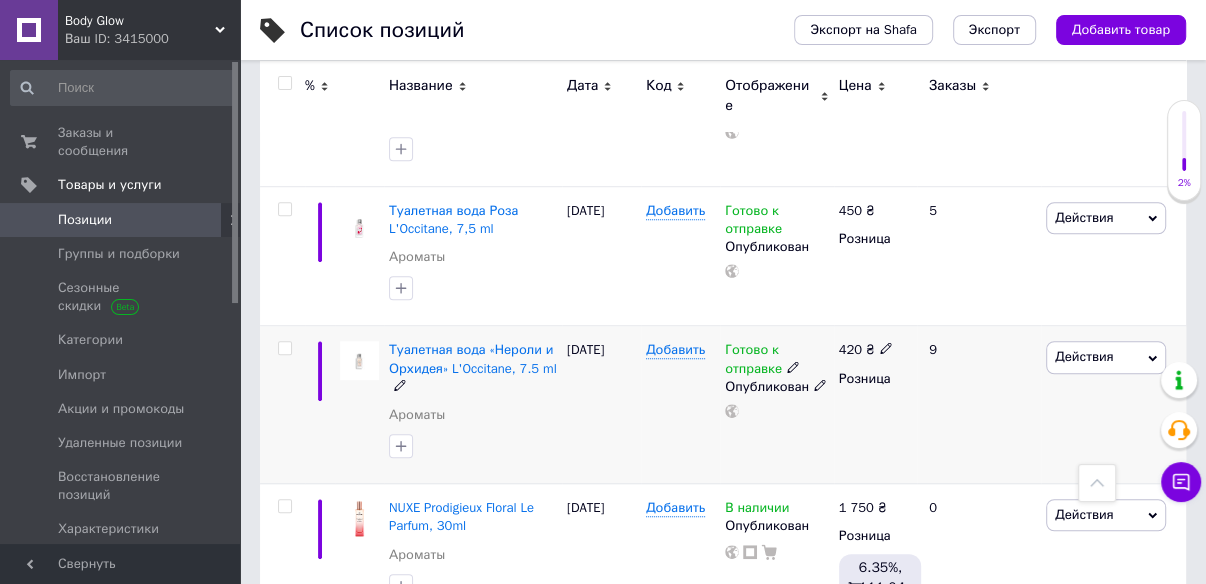 click 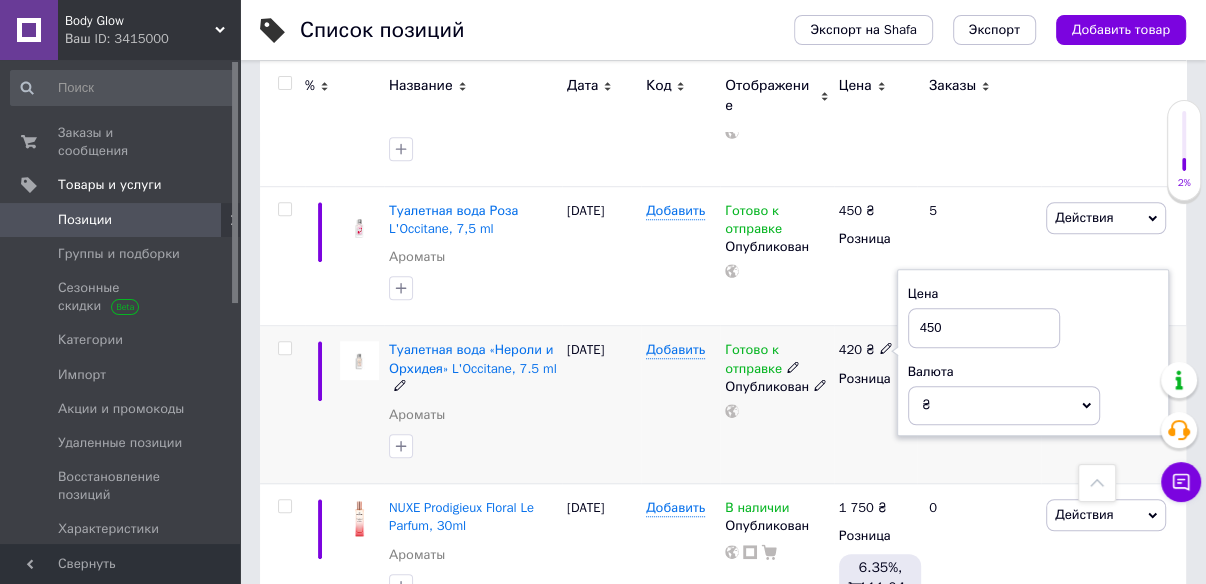 type on "450" 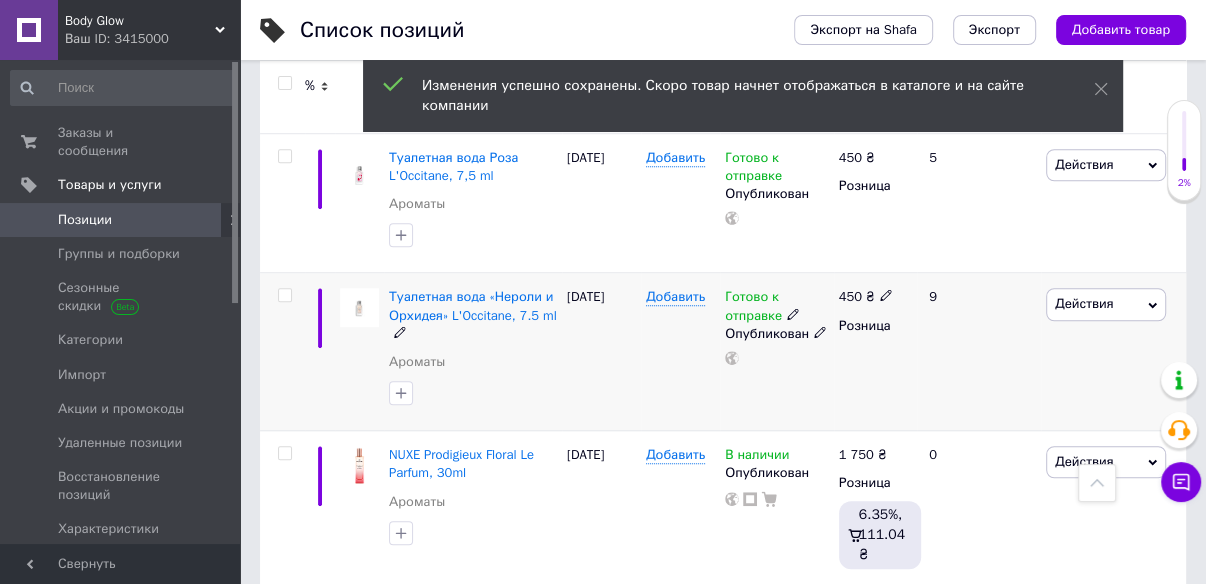 scroll, scrollTop: 1040, scrollLeft: 0, axis: vertical 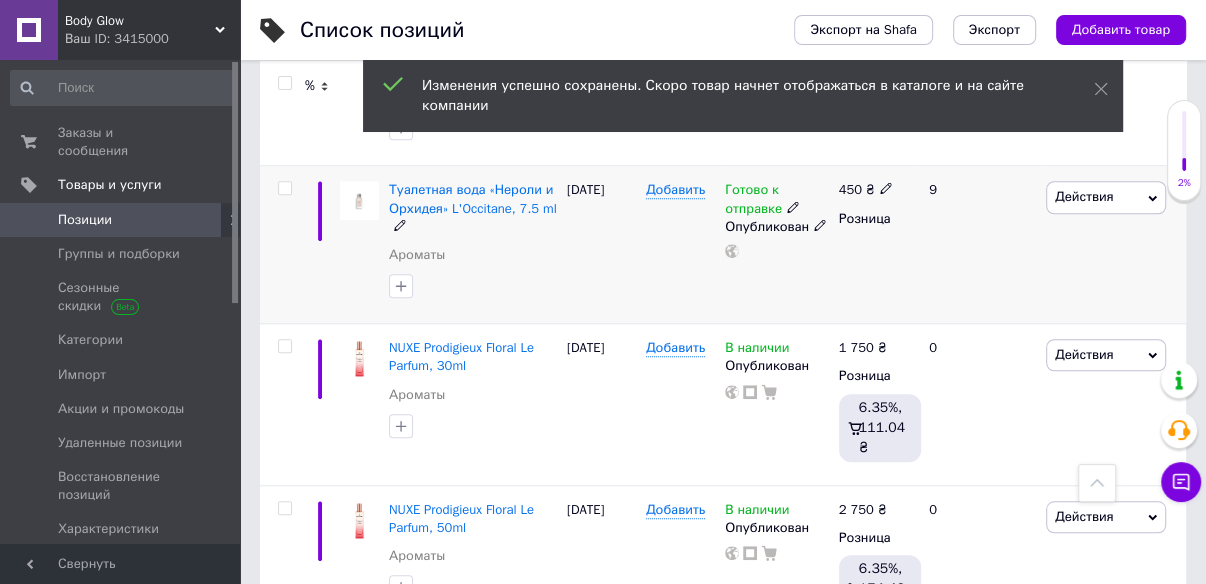 click 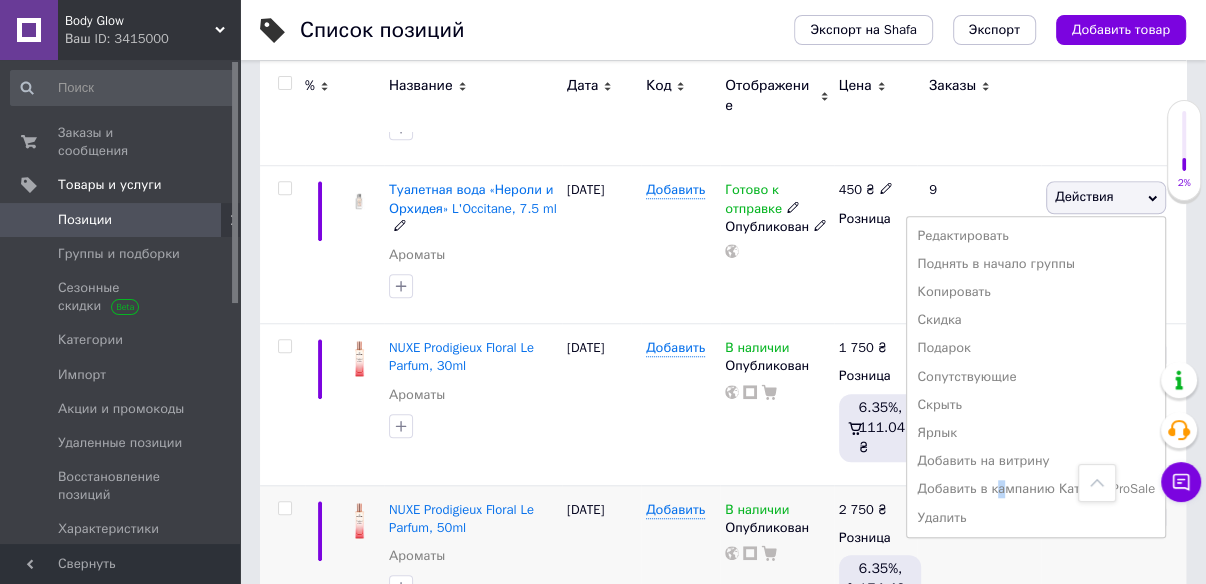 click on "Добавить в кампанию Каталог ProSale" at bounding box center [1036, 489] 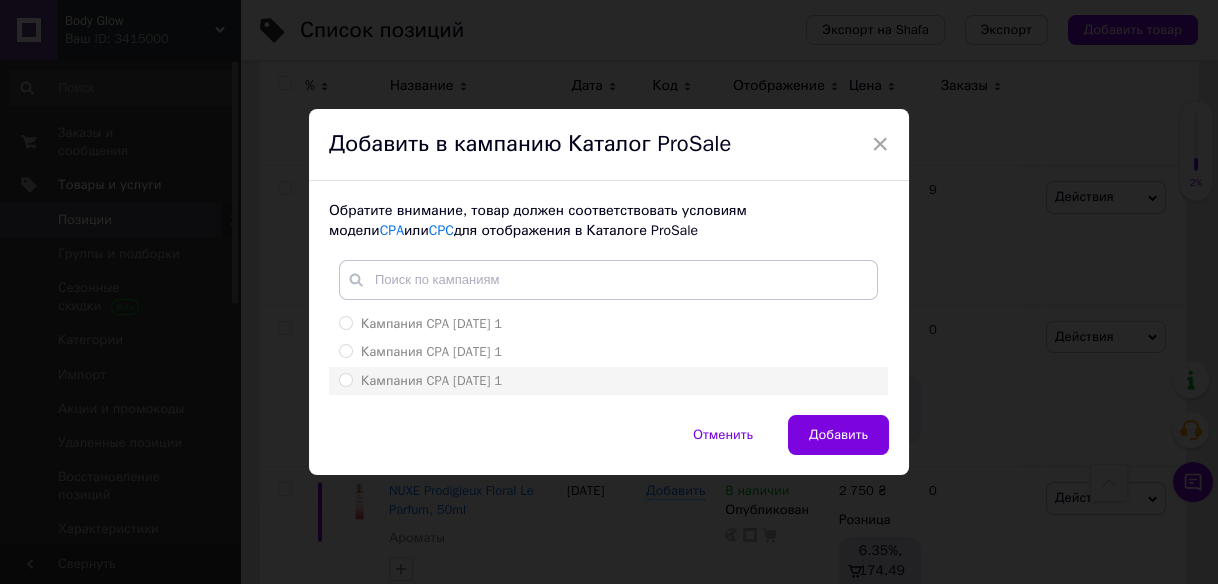 click on "Кампания CPA [DATE] 1" at bounding box center (345, 379) 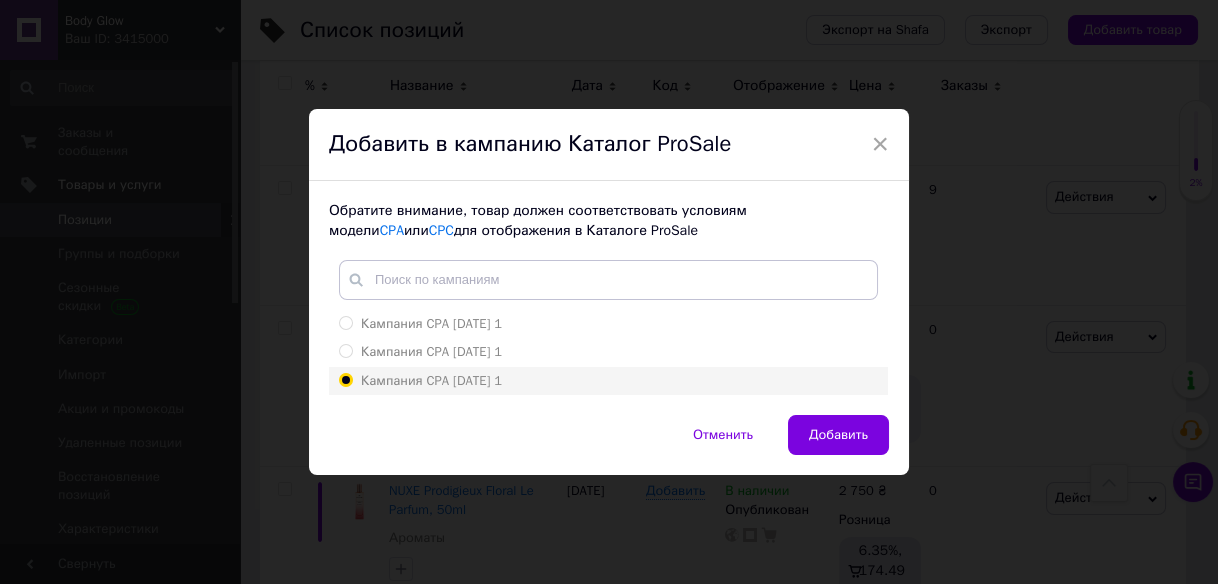 radio on "true" 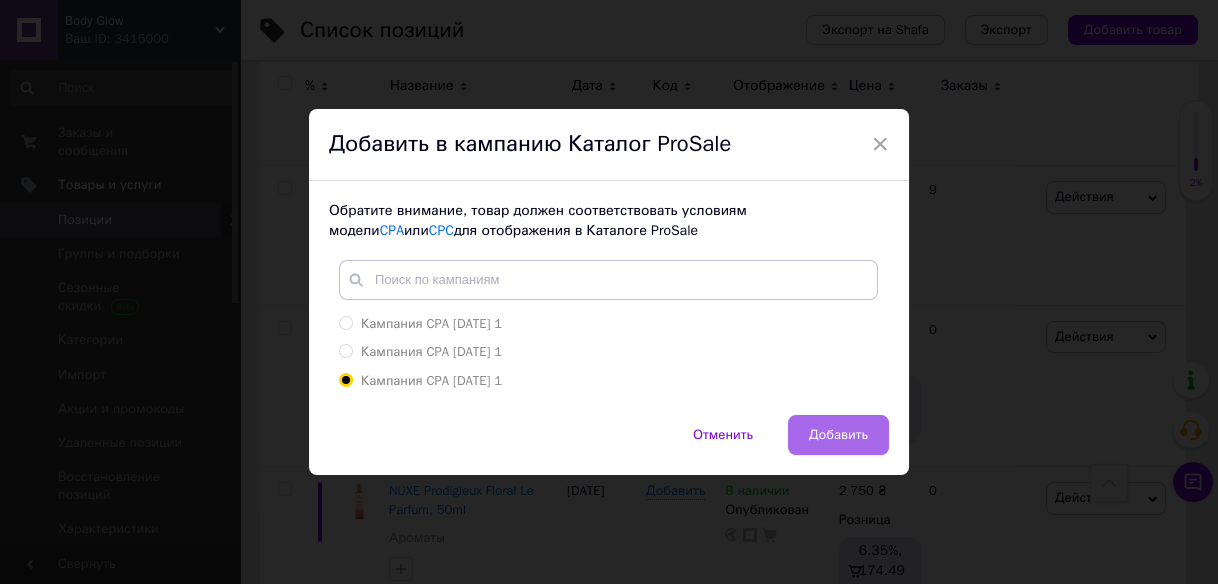 click on "Добавить" at bounding box center [838, 435] 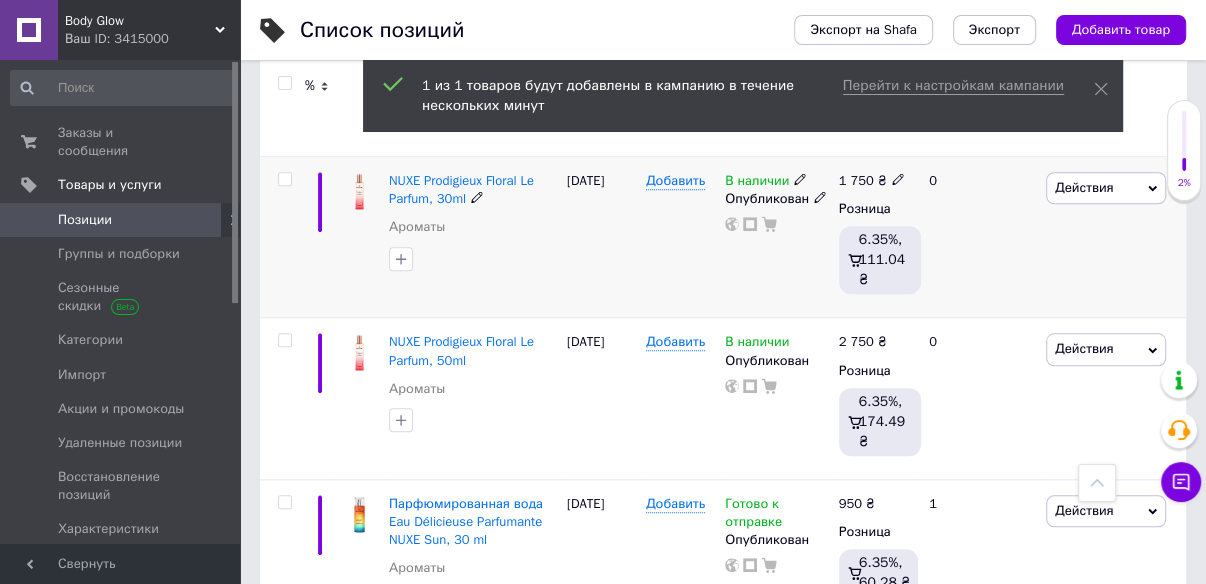 scroll, scrollTop: 1200, scrollLeft: 0, axis: vertical 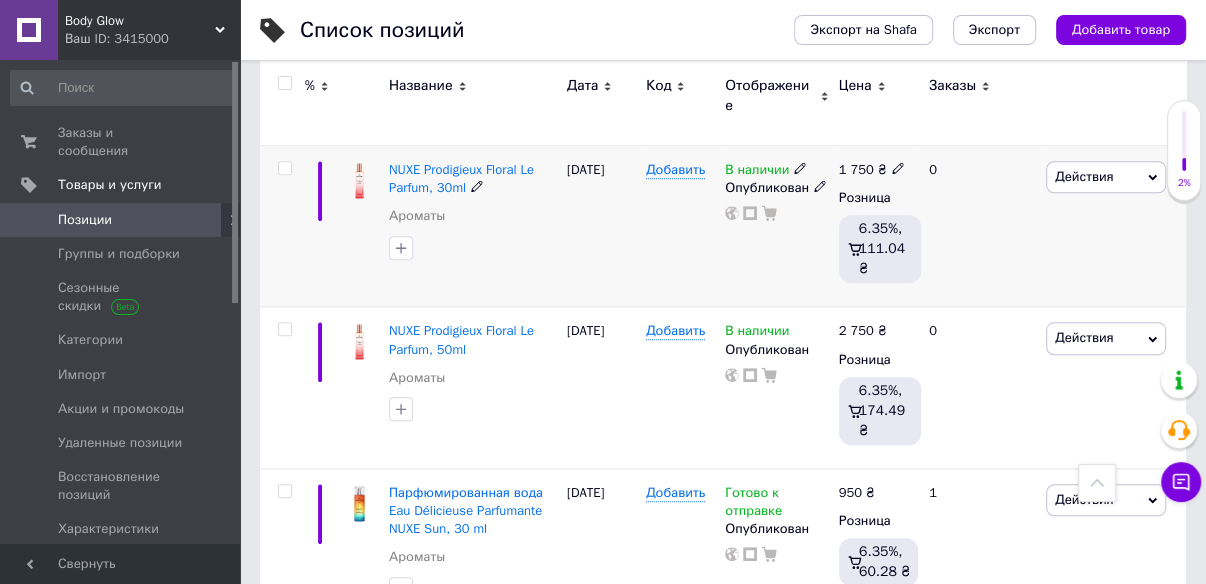 click 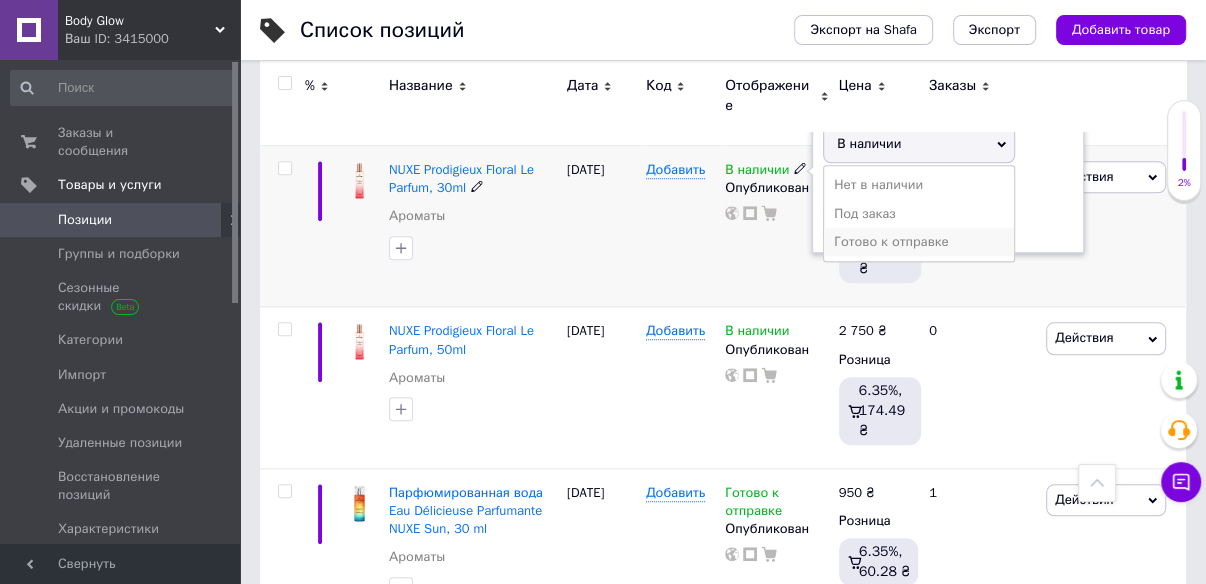 click on "Готово к отправке" at bounding box center (919, 242) 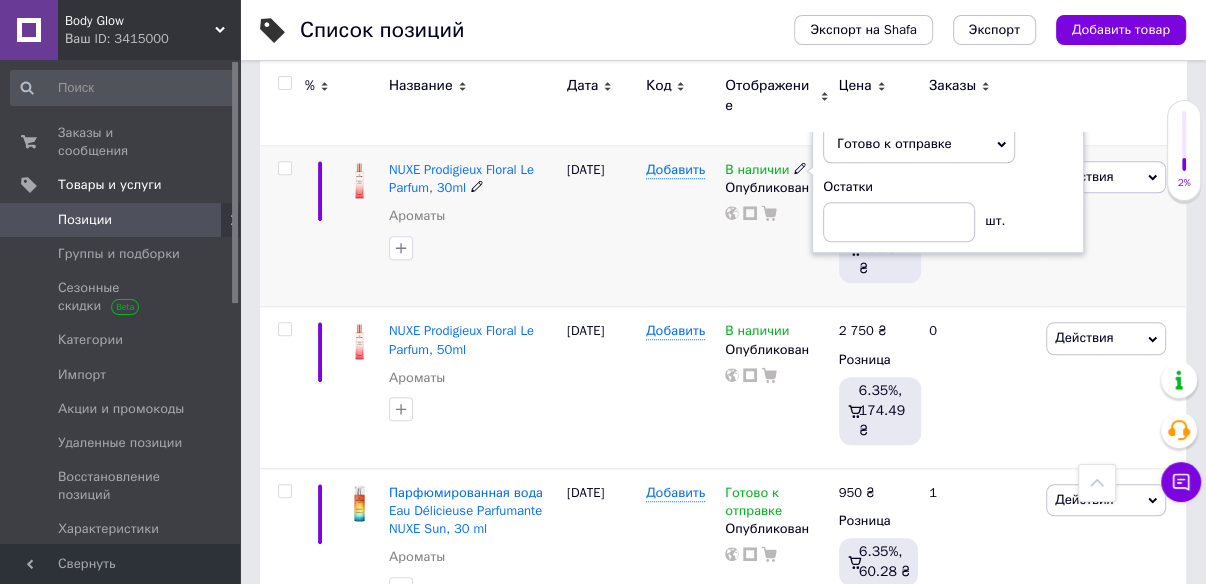 click on "Добавить" at bounding box center [680, 226] 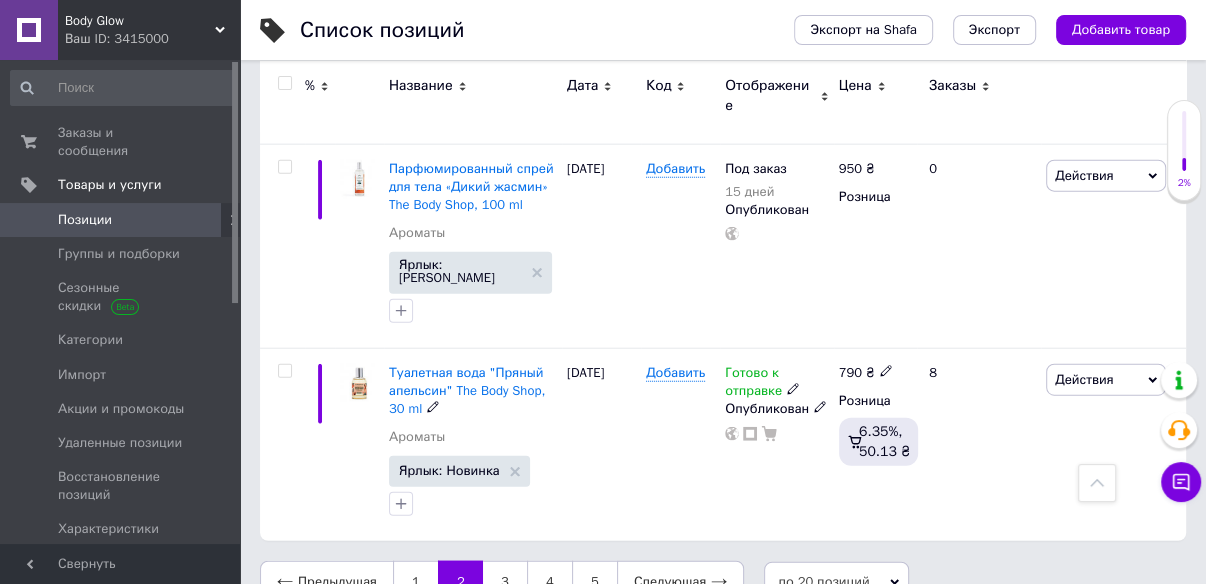 scroll, scrollTop: 3182, scrollLeft: 0, axis: vertical 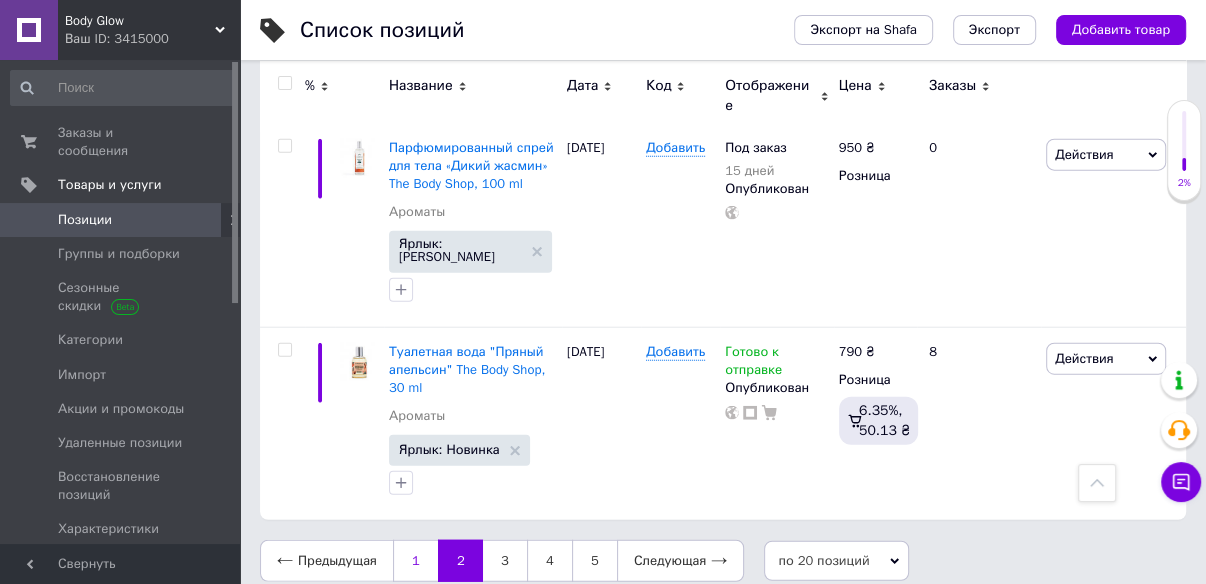 click on "1" at bounding box center (415, 561) 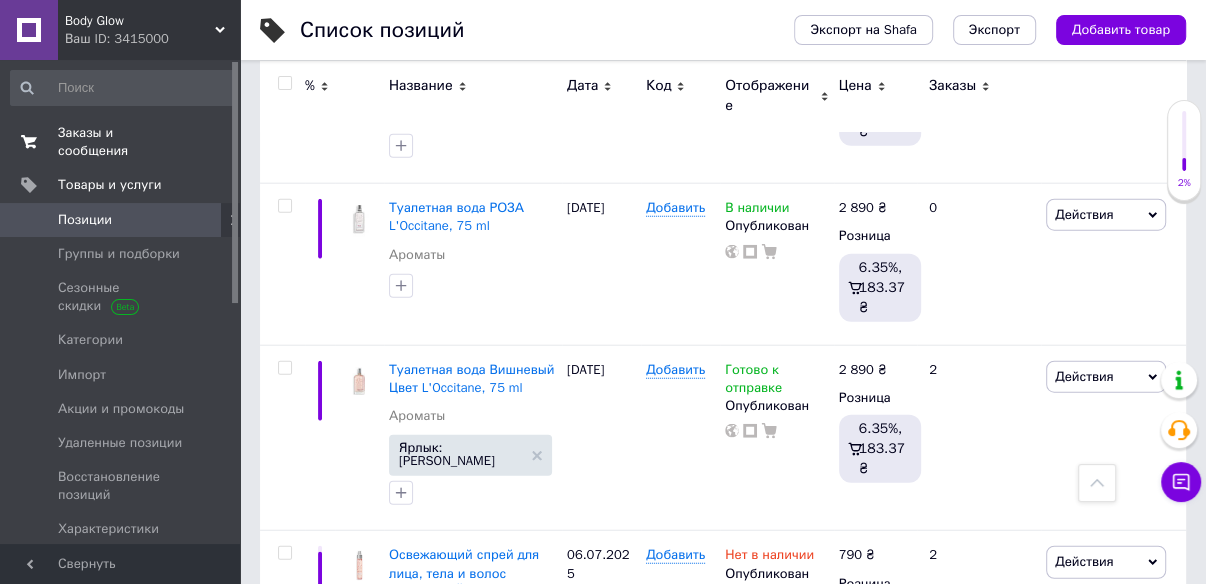 click on "Заказы и сообщения" at bounding box center (121, 142) 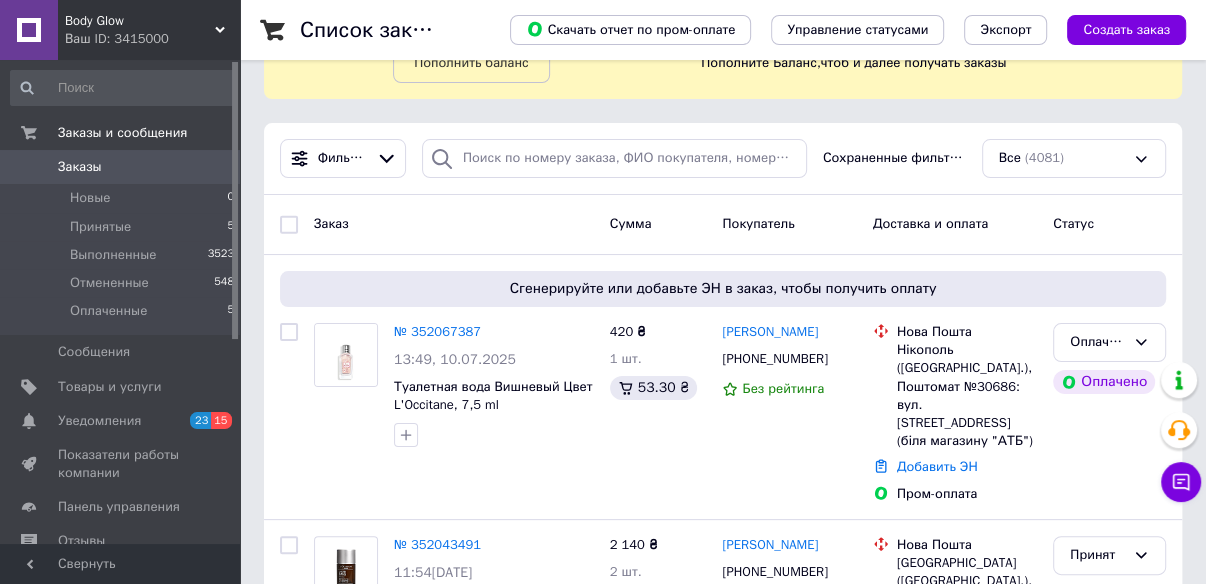 scroll, scrollTop: 160, scrollLeft: 0, axis: vertical 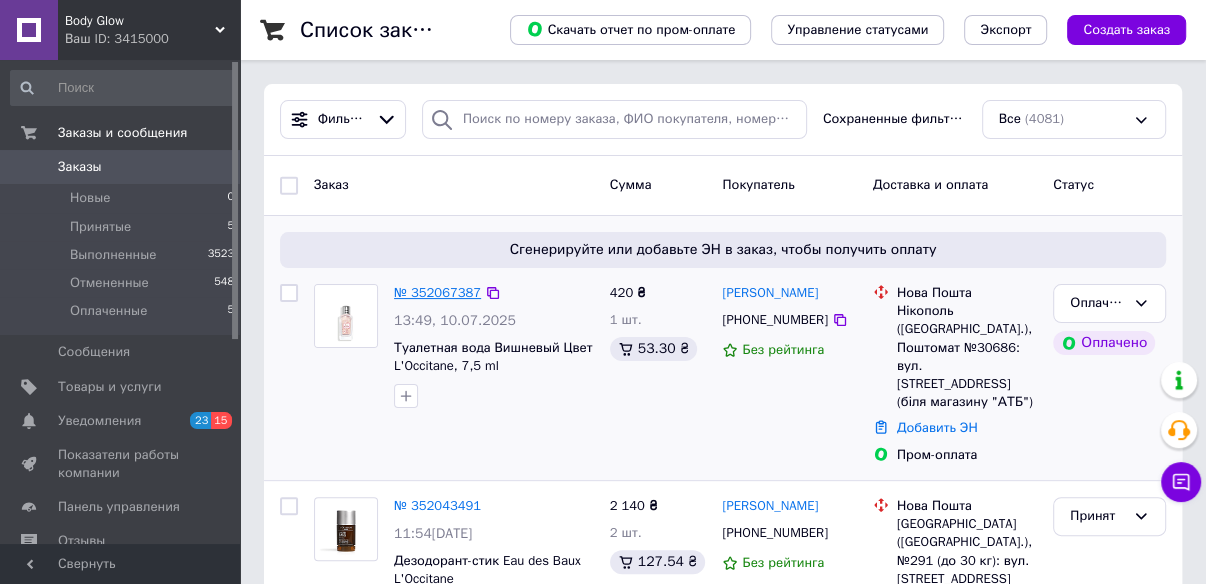 click on "№ 352067387" at bounding box center [437, 292] 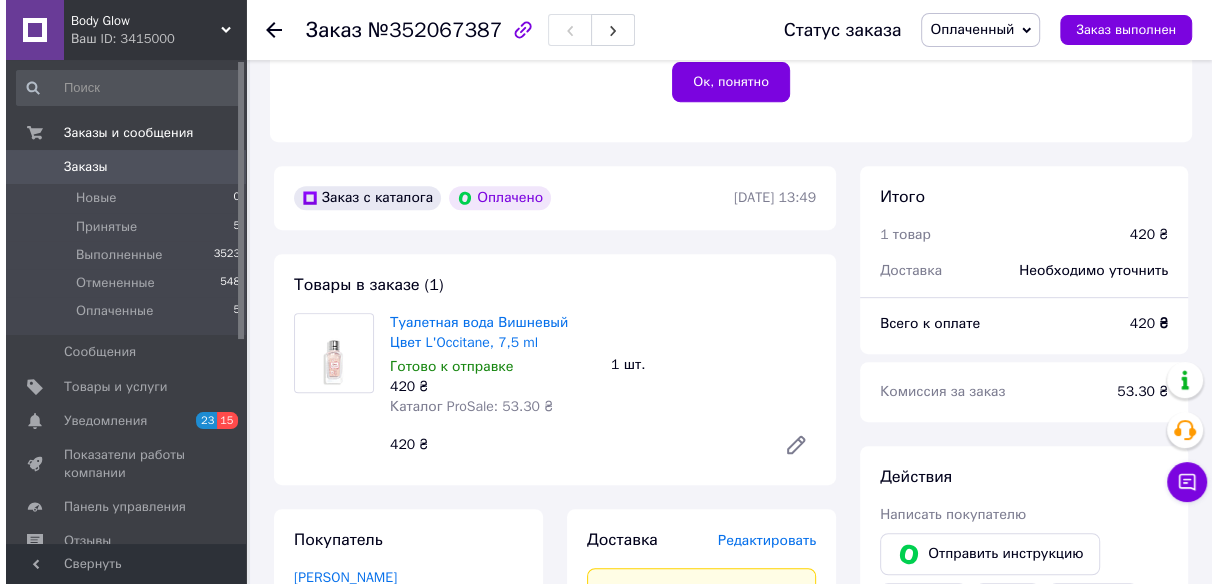 scroll, scrollTop: 800, scrollLeft: 0, axis: vertical 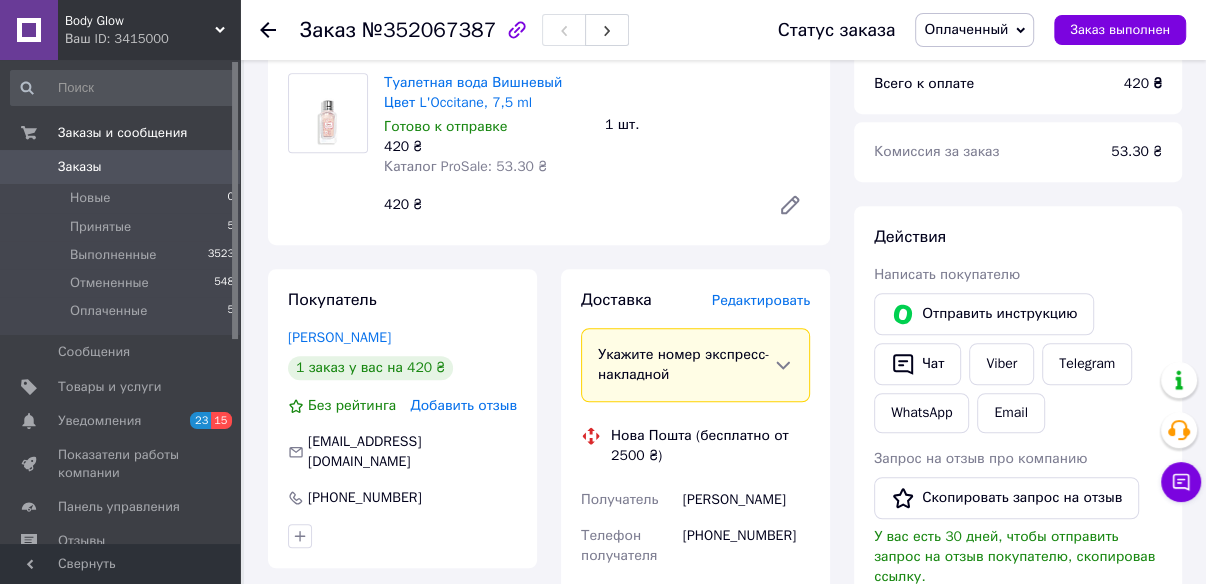 click on "Редактировать" at bounding box center (761, 300) 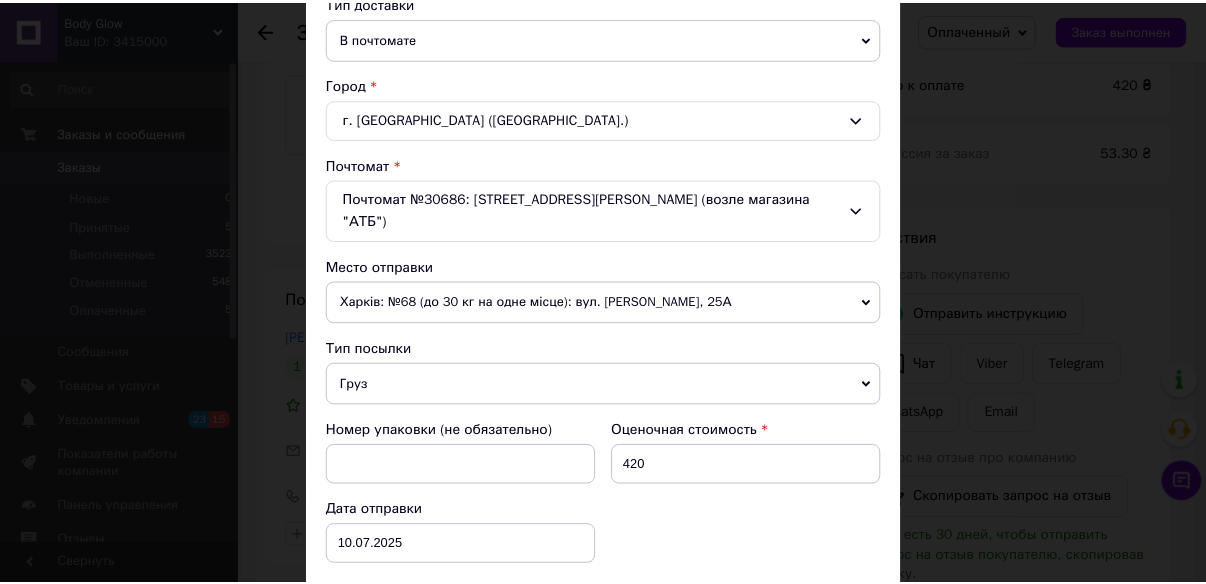 scroll, scrollTop: 720, scrollLeft: 0, axis: vertical 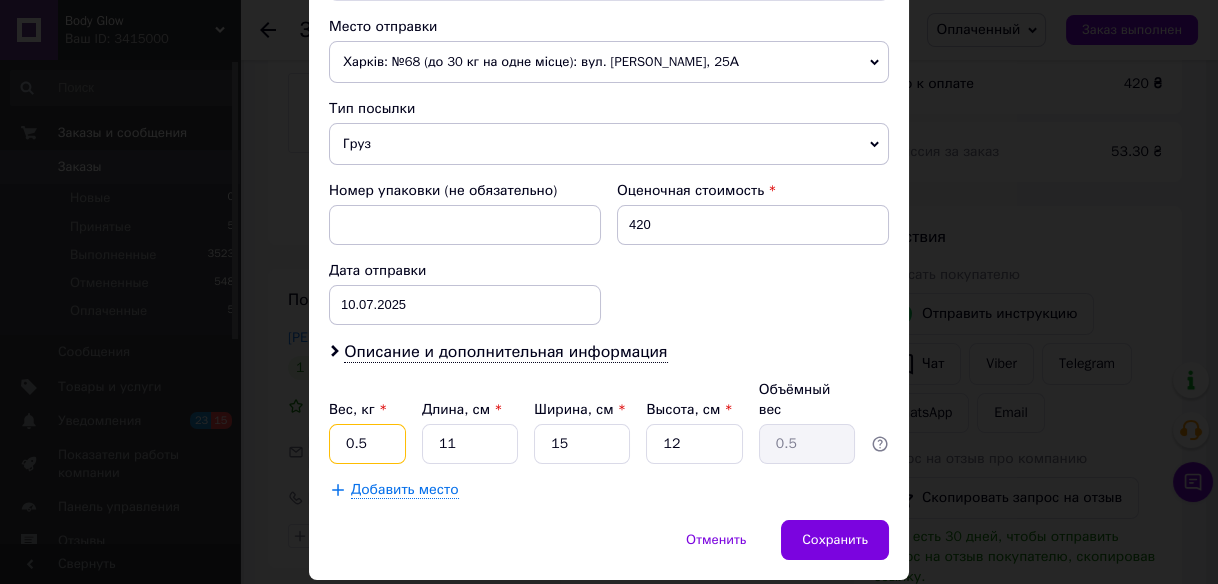 click on "0.5" at bounding box center [367, 444] 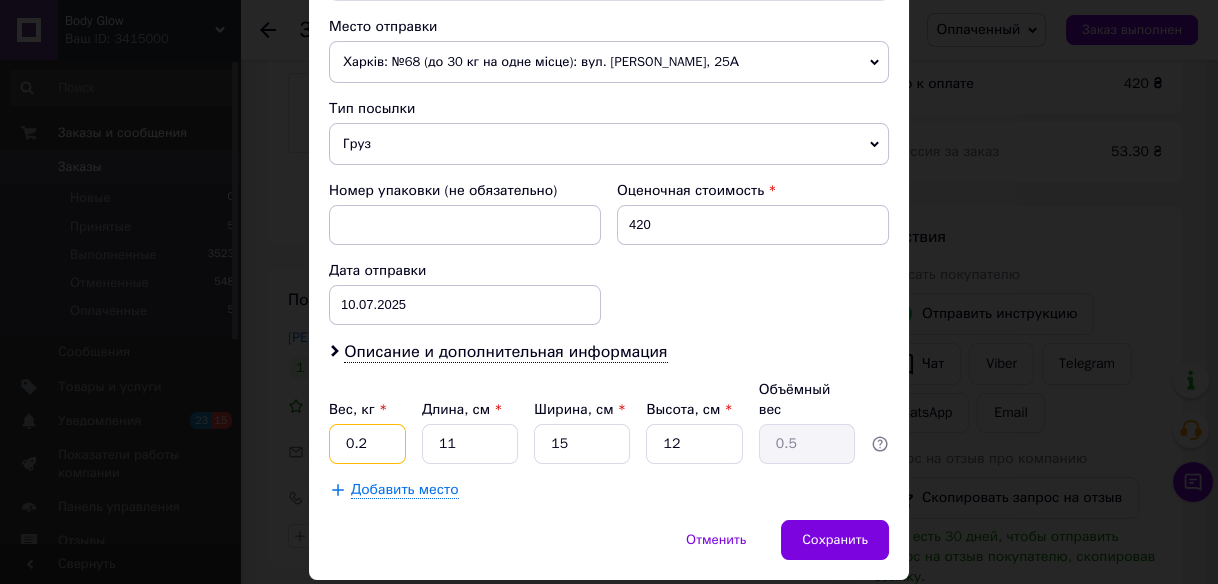 type on "0.2" 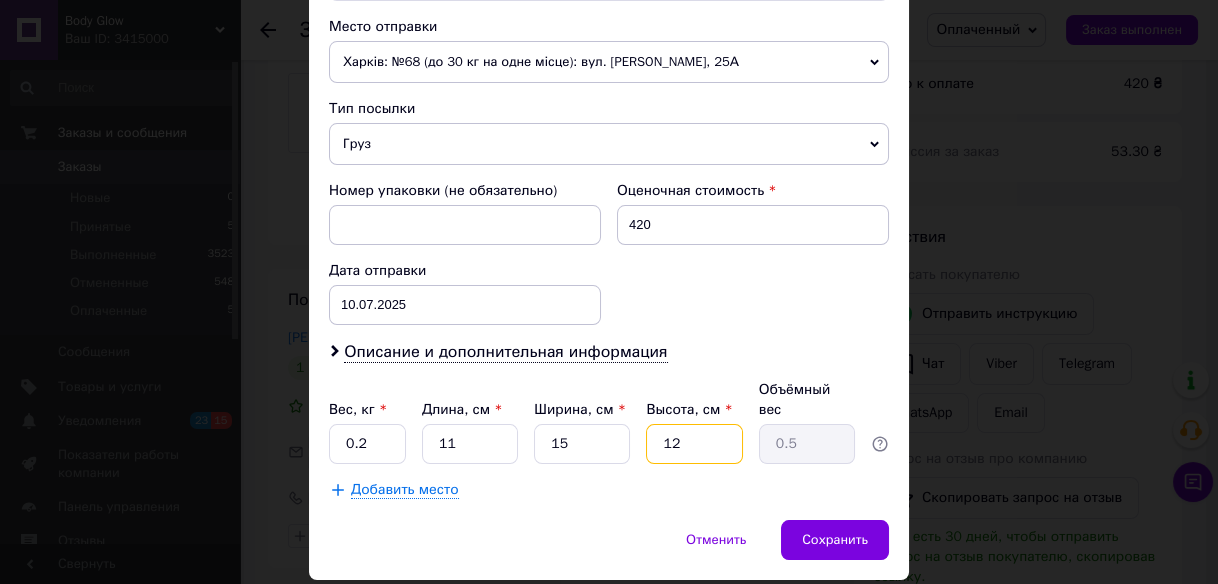 click on "12" at bounding box center [694, 444] 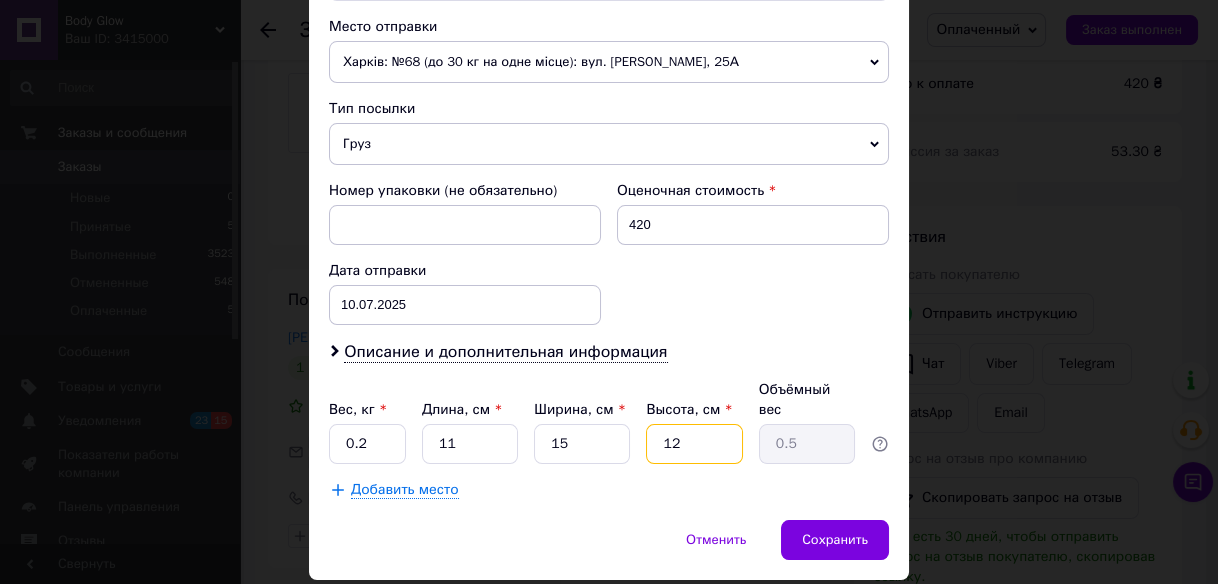type on "1" 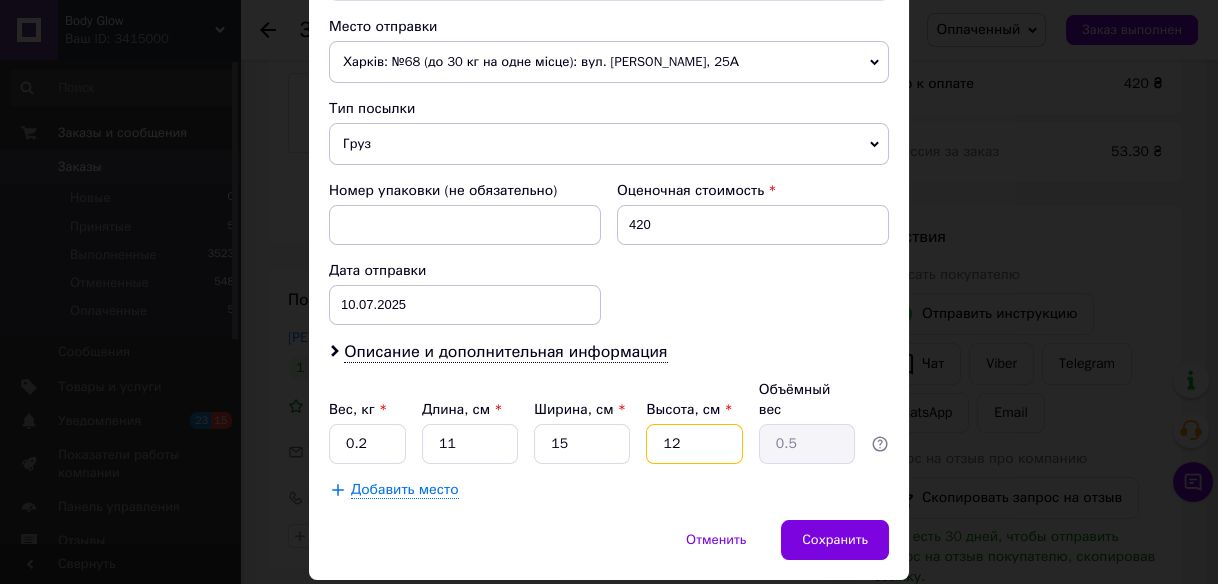 type on "0.1" 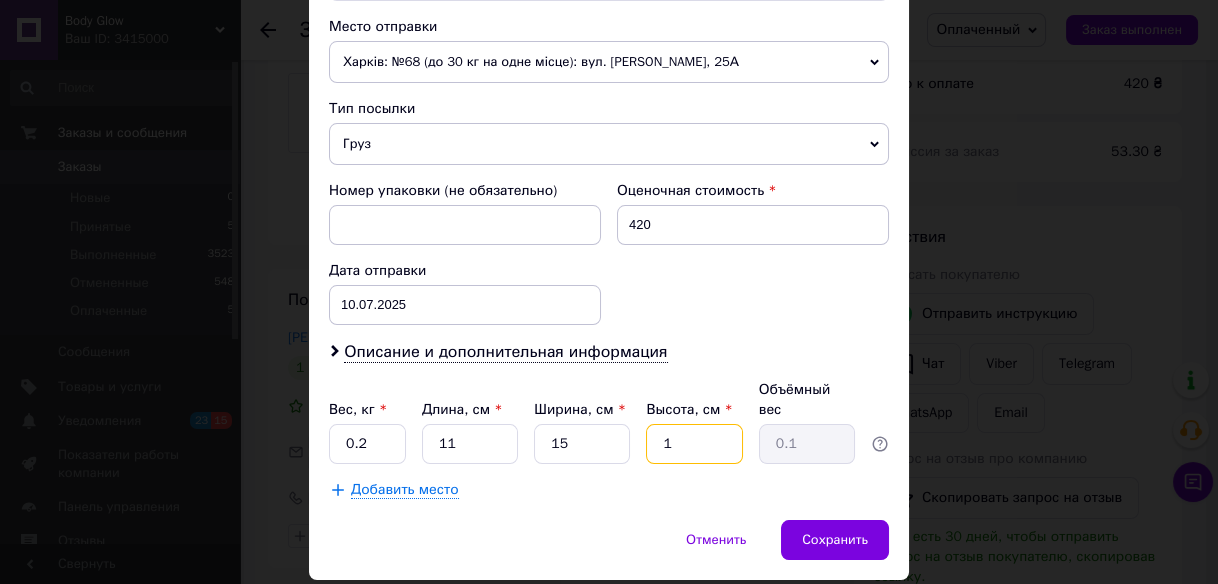 type 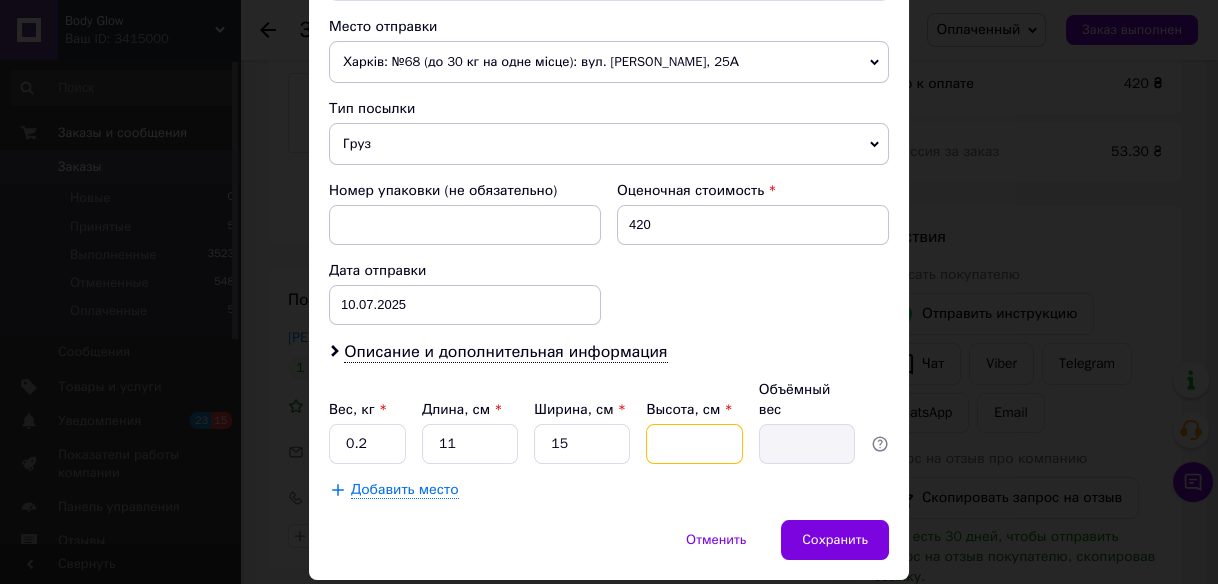 type on "5" 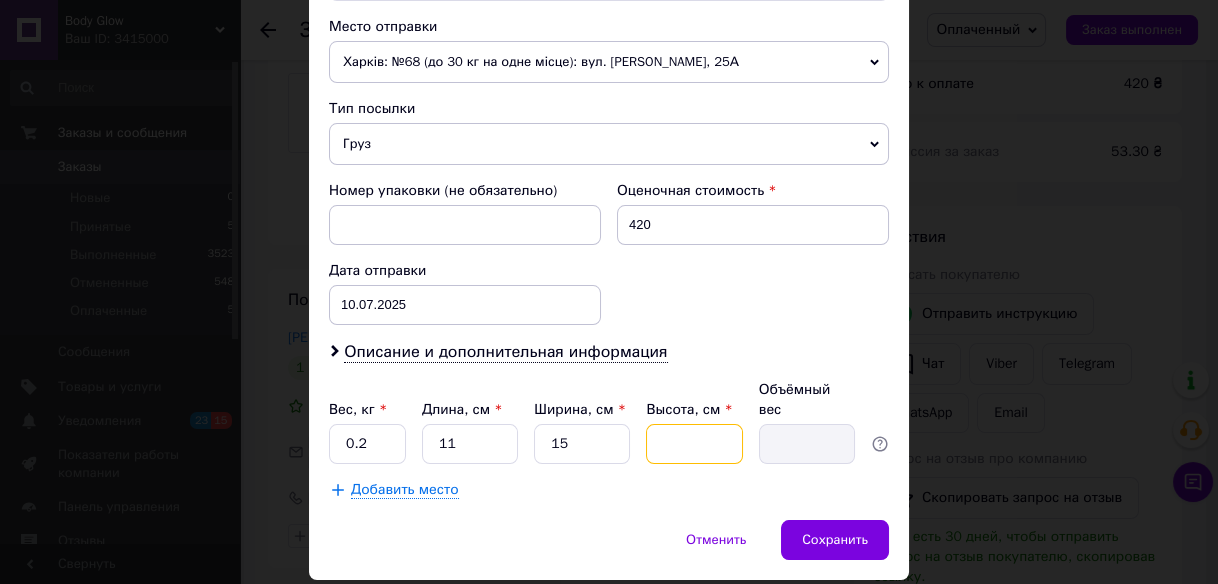type on "0.21" 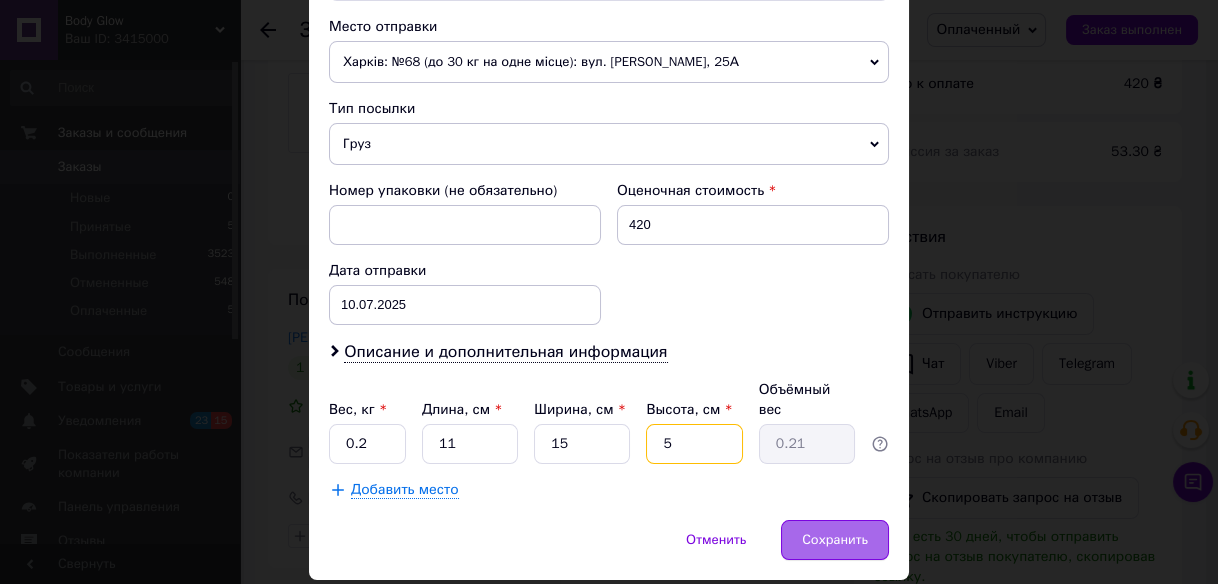 type on "5" 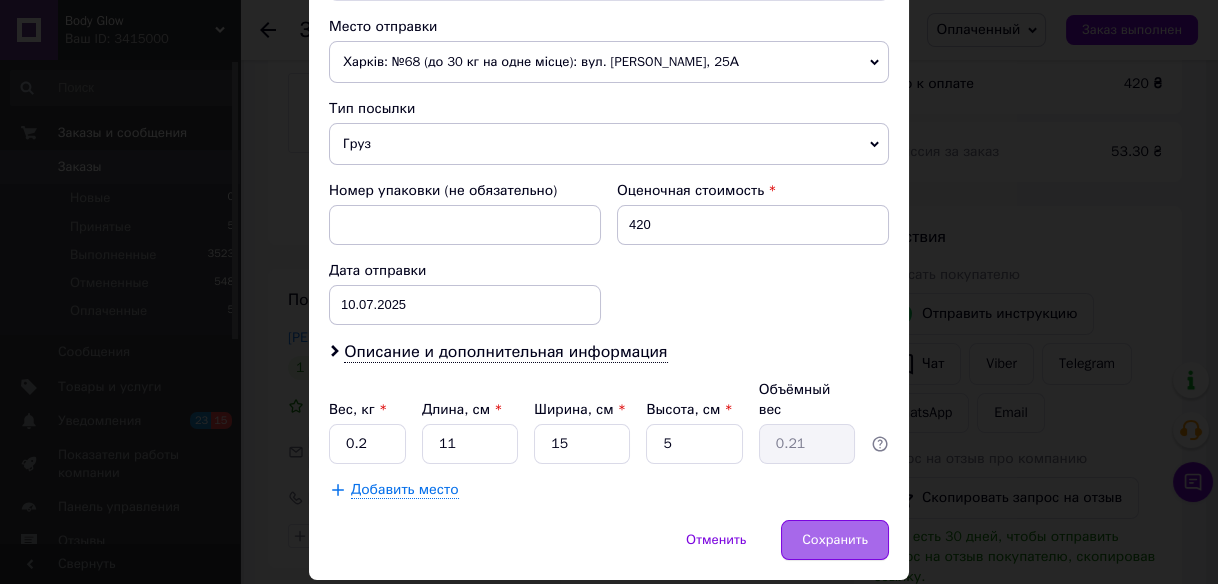 click on "Сохранить" at bounding box center (835, 540) 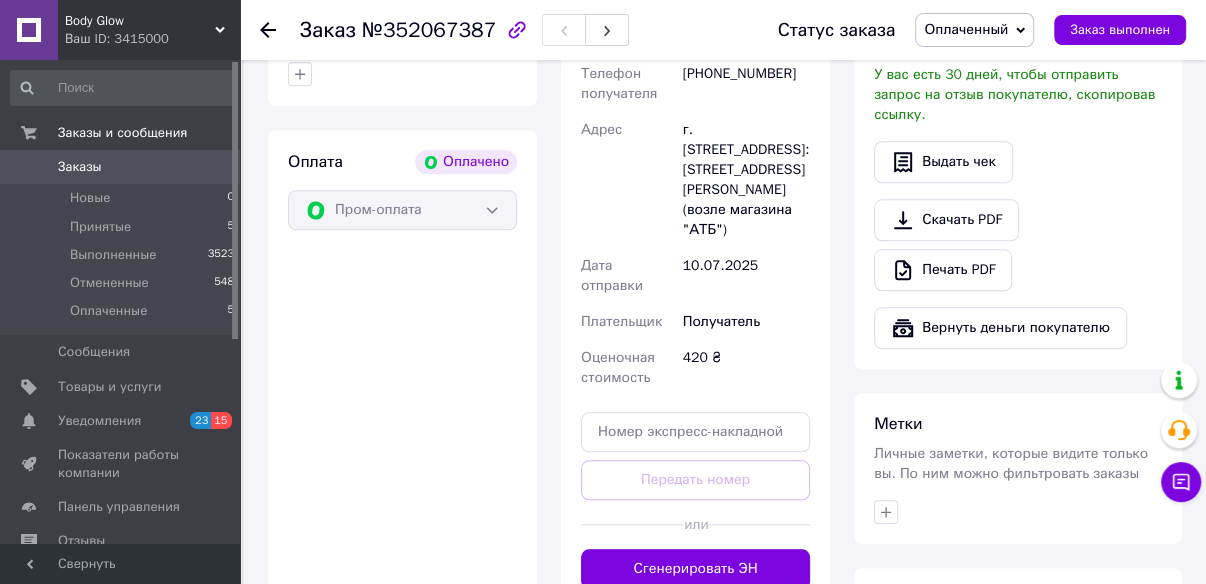 scroll, scrollTop: 1360, scrollLeft: 0, axis: vertical 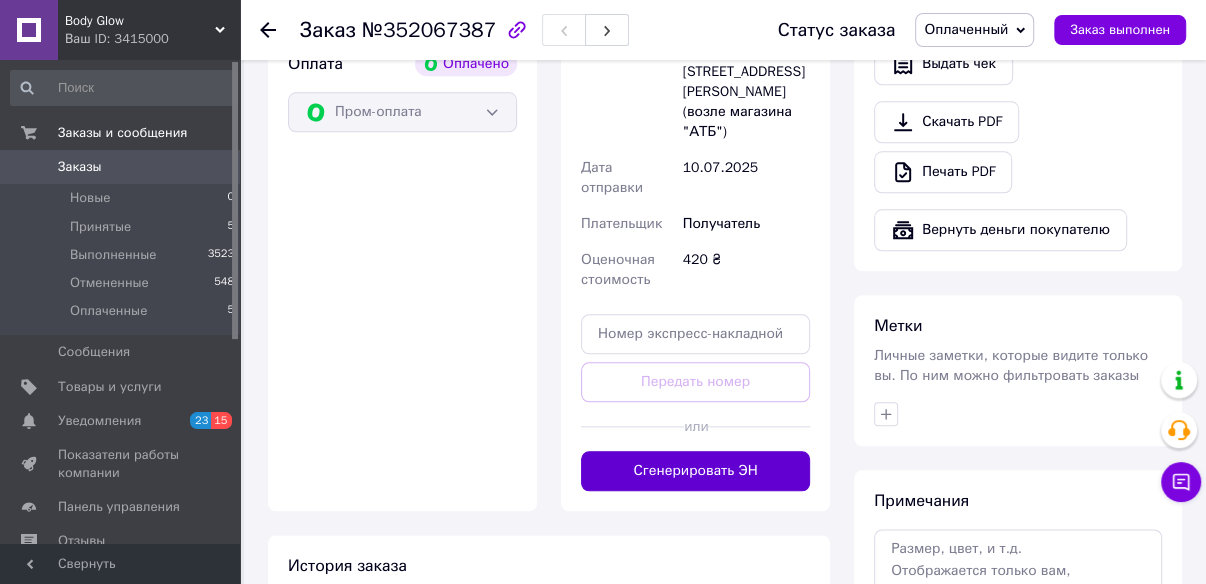 click on "Сгенерировать ЭН" at bounding box center (695, 471) 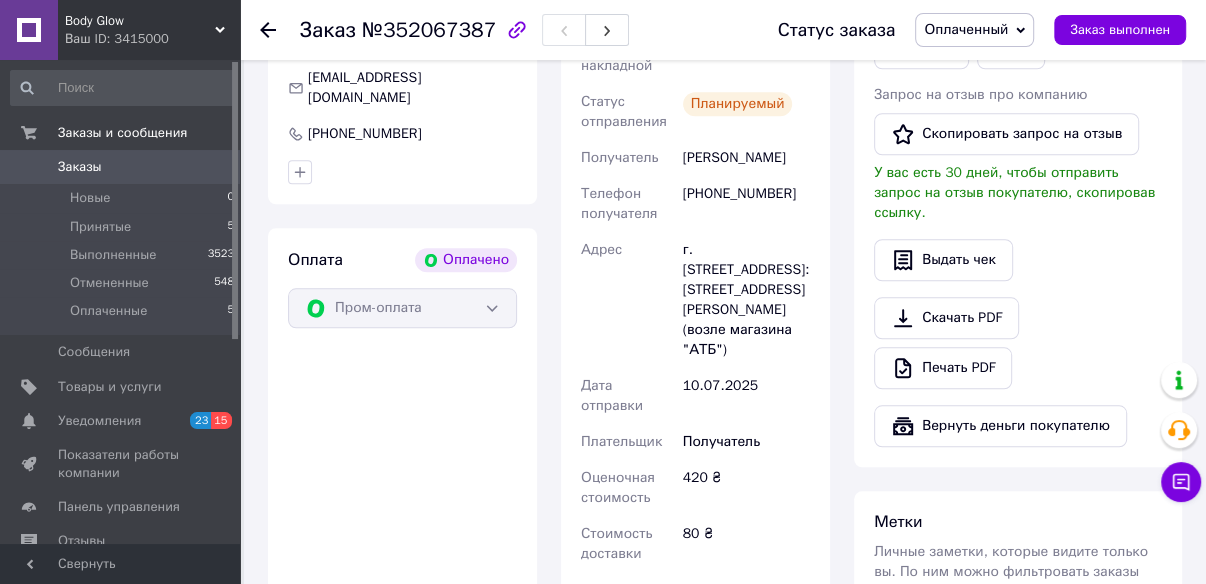 scroll, scrollTop: 1040, scrollLeft: 0, axis: vertical 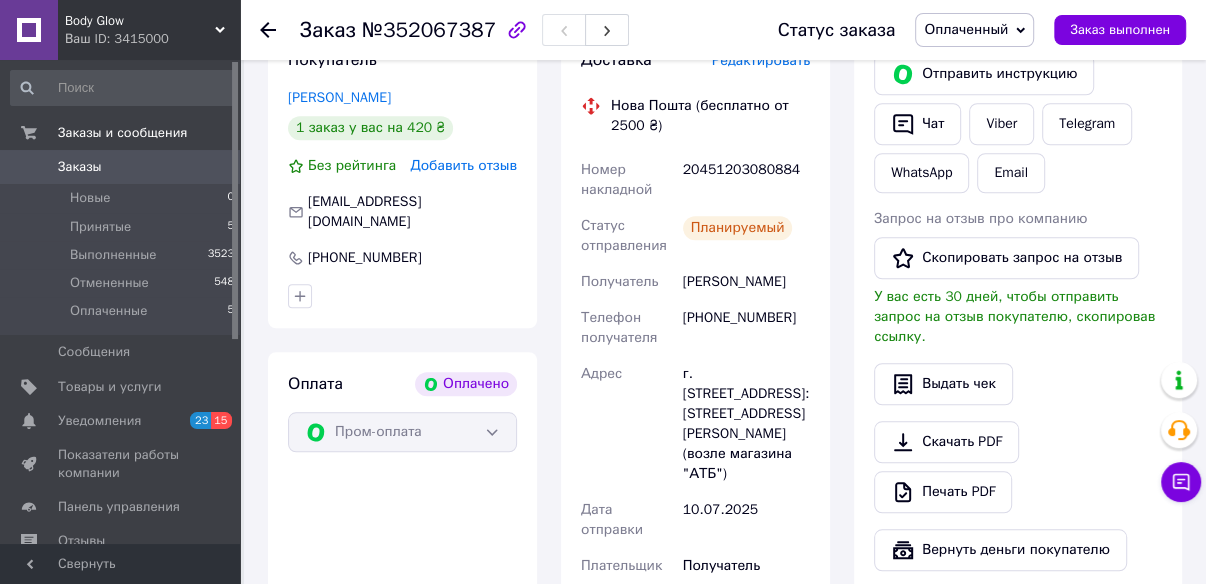 click 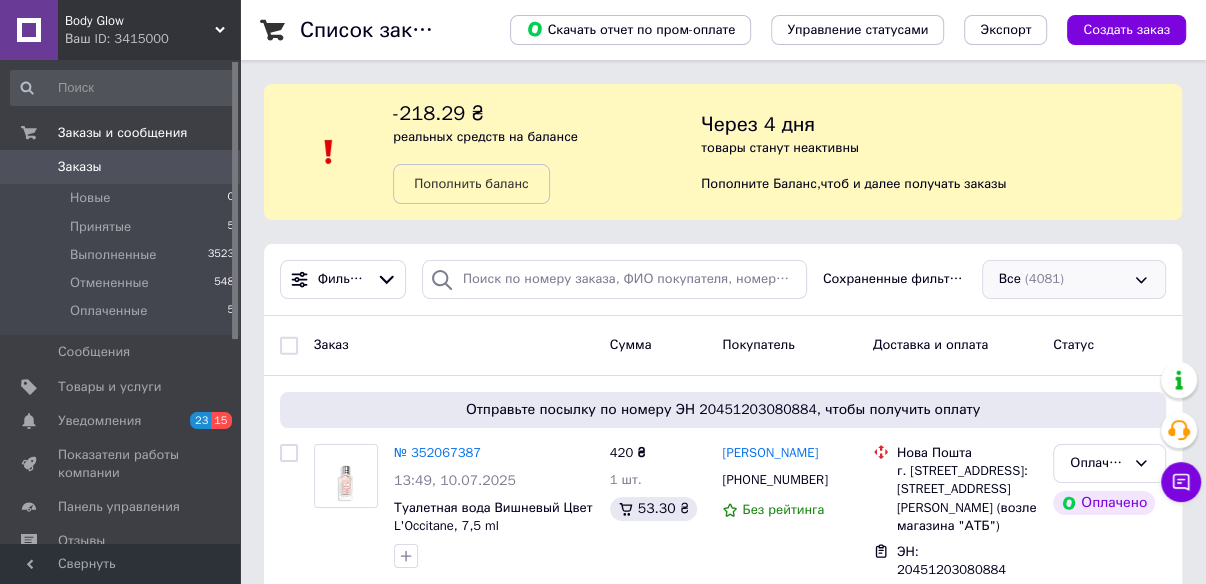 scroll, scrollTop: 160, scrollLeft: 0, axis: vertical 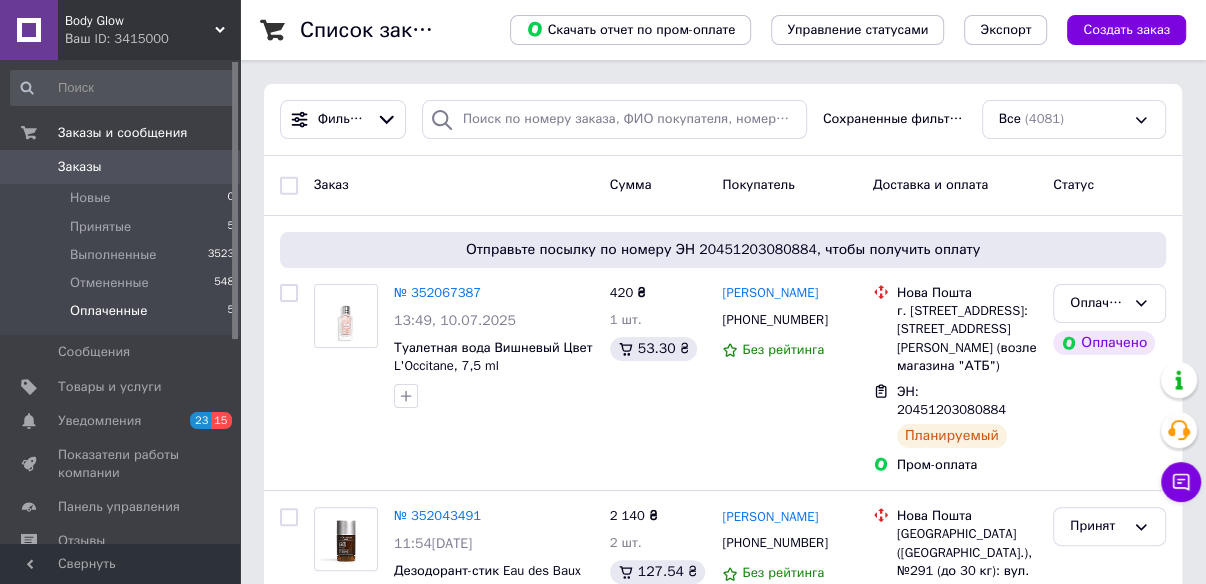 click on "Оплаченные" at bounding box center (108, 311) 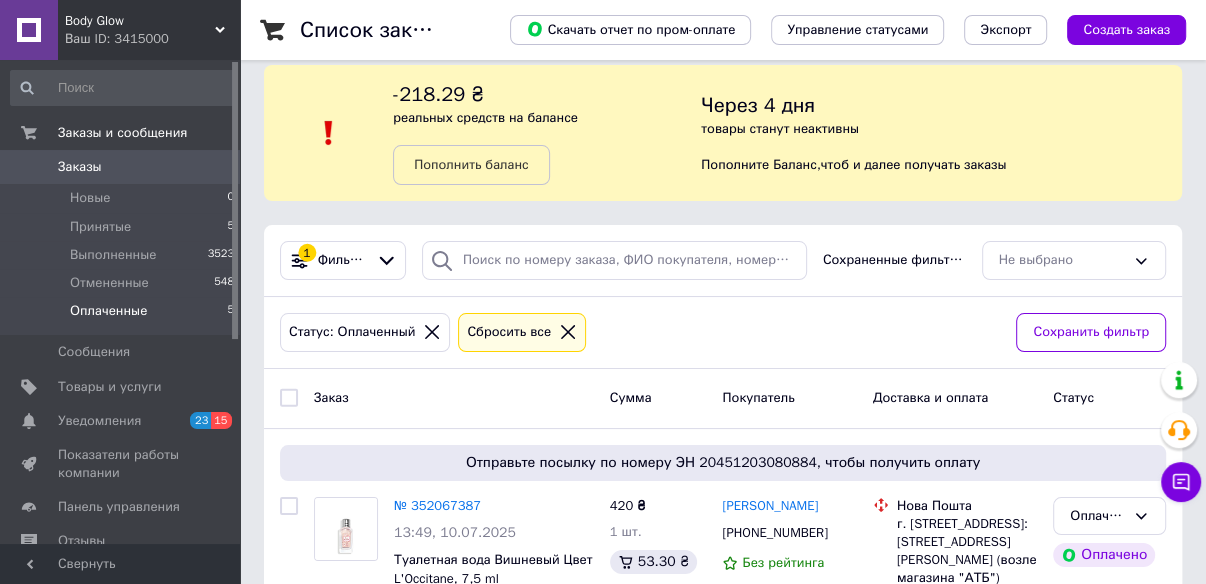 scroll, scrollTop: 0, scrollLeft: 0, axis: both 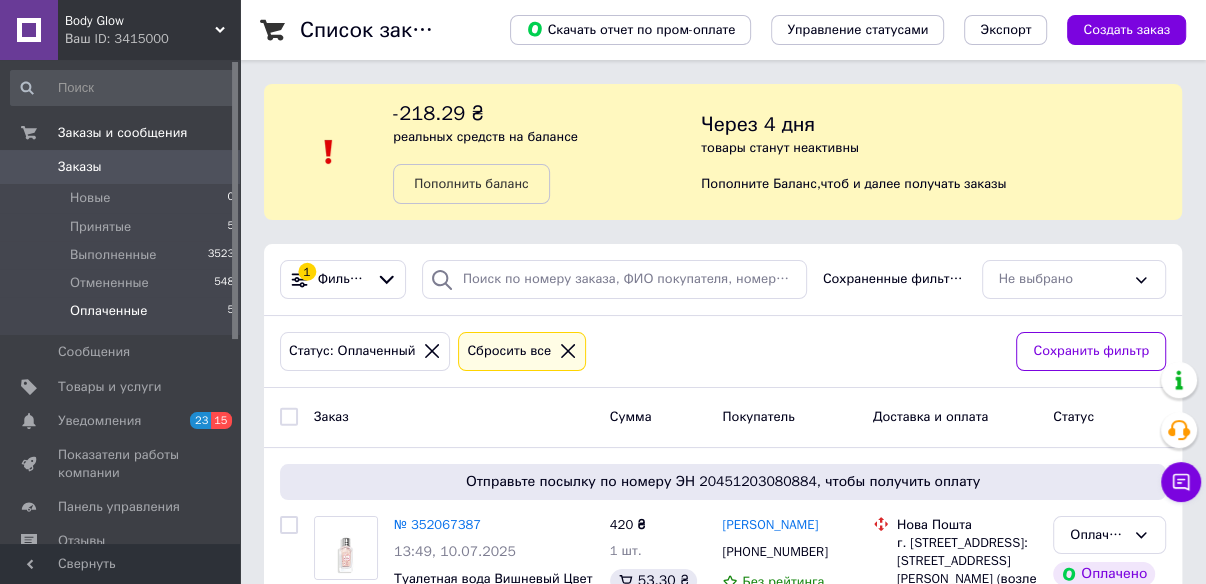 click on "Заказы" at bounding box center [80, 167] 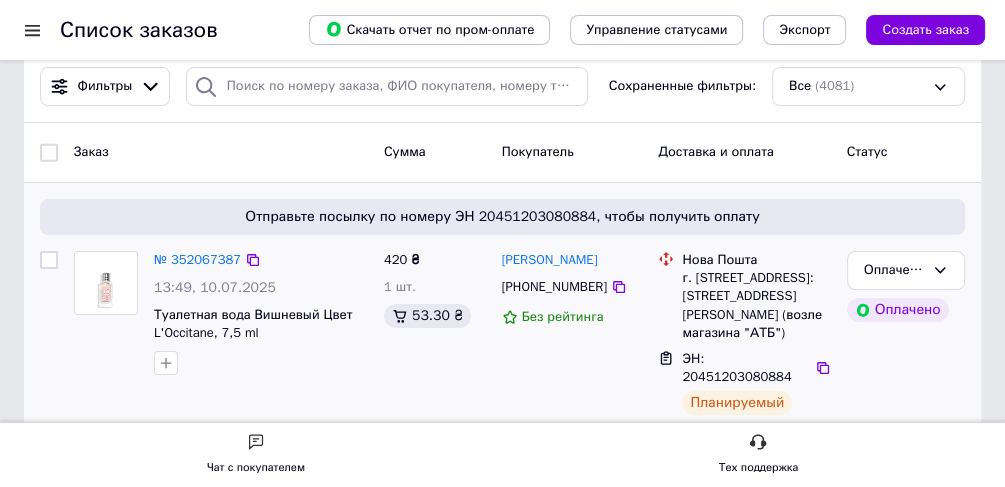 scroll, scrollTop: 126, scrollLeft: 0, axis: vertical 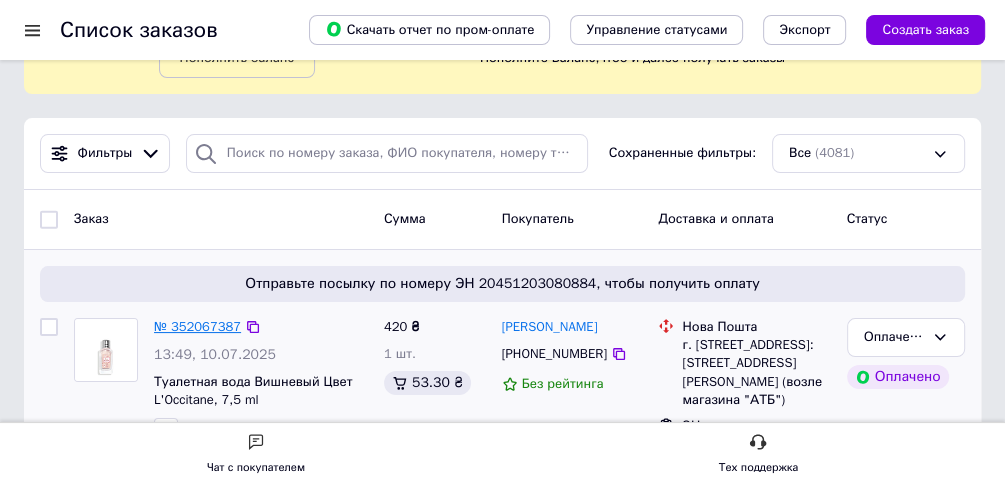 click on "№ 352067387" at bounding box center [197, 326] 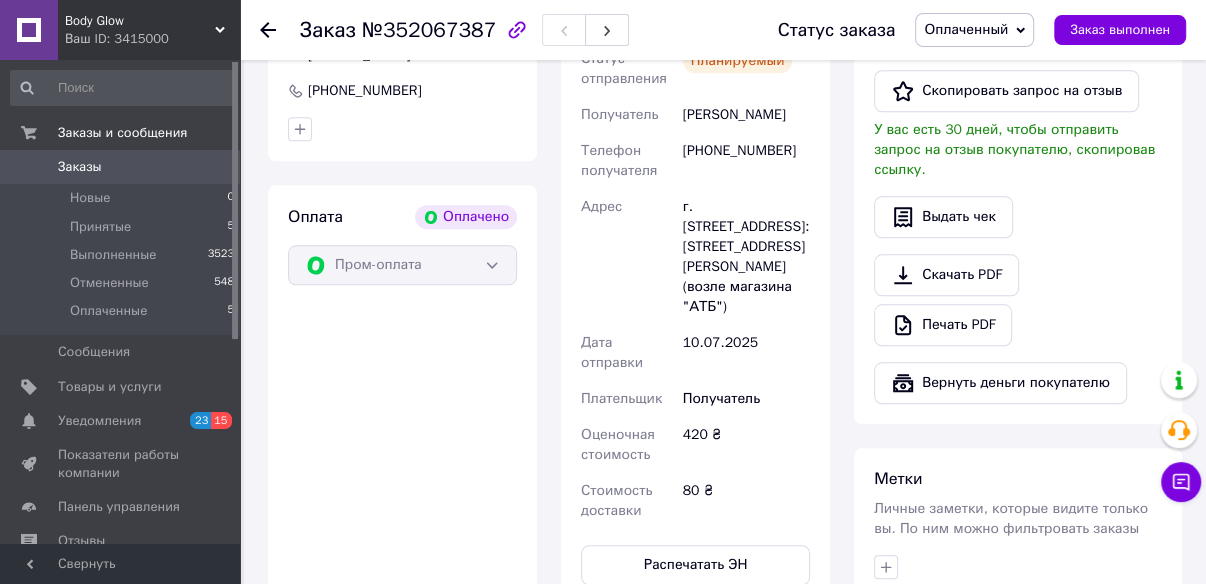 scroll, scrollTop: 1029, scrollLeft: 0, axis: vertical 